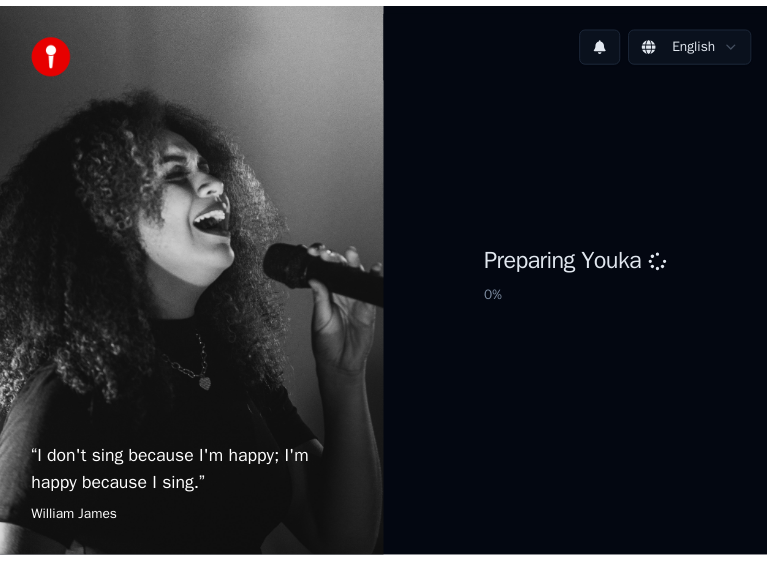 scroll, scrollTop: 0, scrollLeft: 0, axis: both 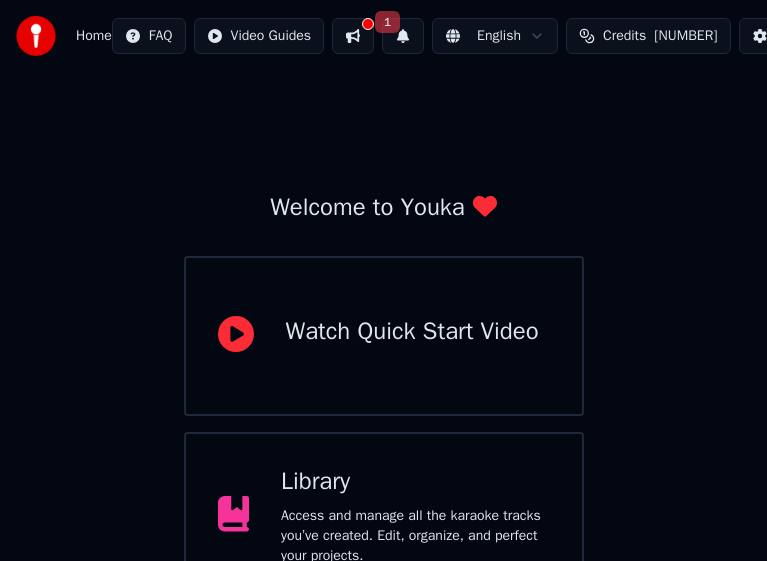 click at bounding box center (353, 36) 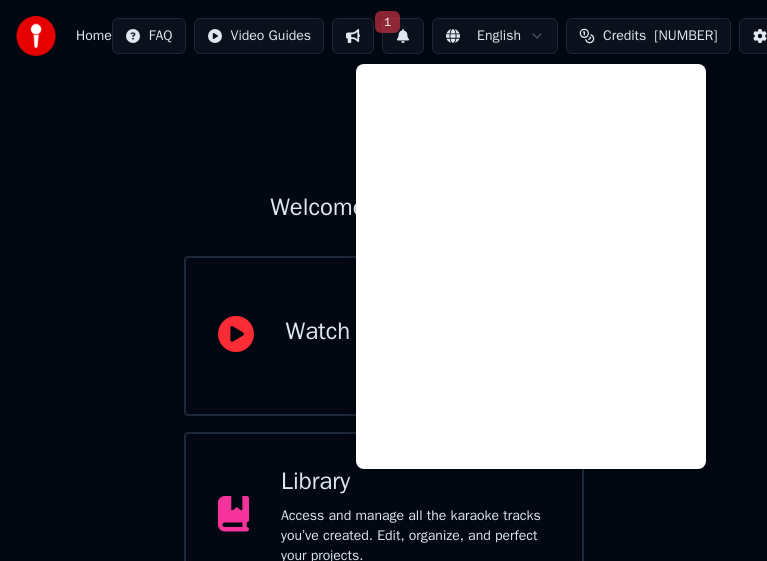 click on "Welcome to Youka Watch Quick Start Video Library Access and manage all the karaoke tracks you’ve created. Edit, organize, and perfect your projects. Create Karaoke Create karaoke from audio or video files (MP3, MP4, and more), or paste a URL to instantly generate a karaoke video with synchronized lyrics. Please upgrade to the latest version Your version of Youka is outdated. Please backup your library and your settings (Settings > Danger Zone > Export Settings) and upgrade to the latest version to continue using Youka." at bounding box center [383, 566] 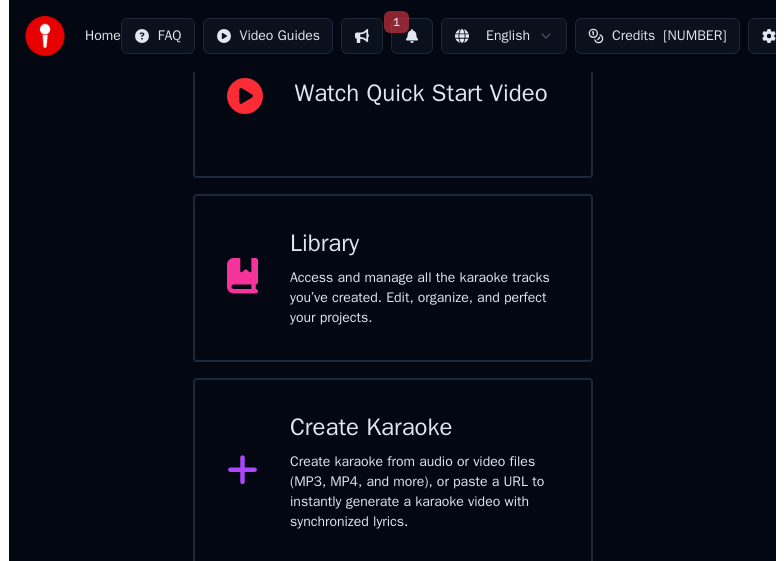 scroll, scrollTop: 300, scrollLeft: 0, axis: vertical 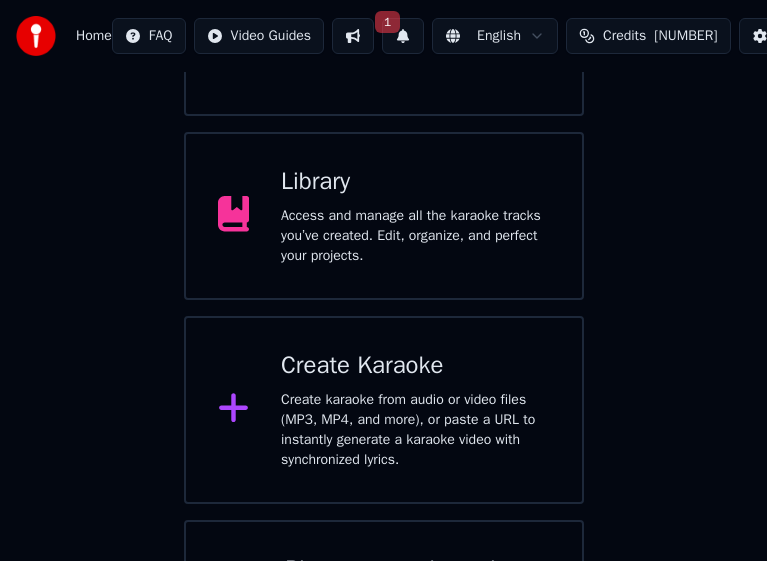 click 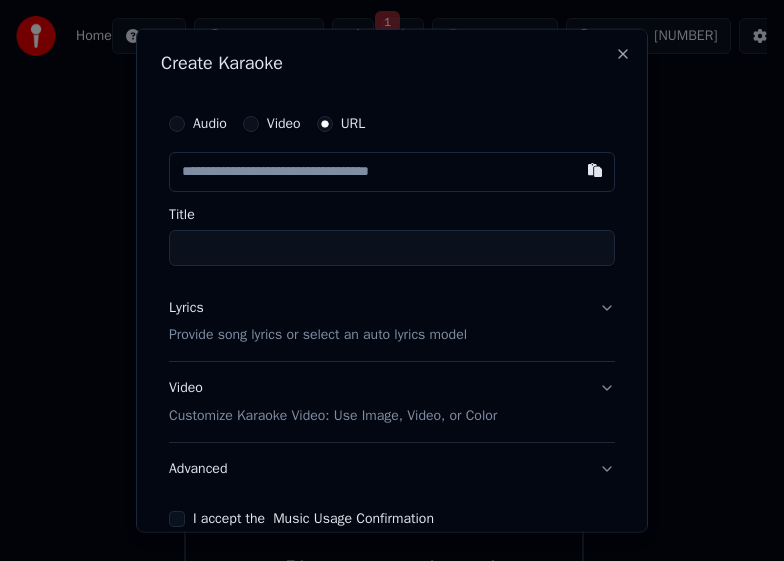 click at bounding box center (392, 171) 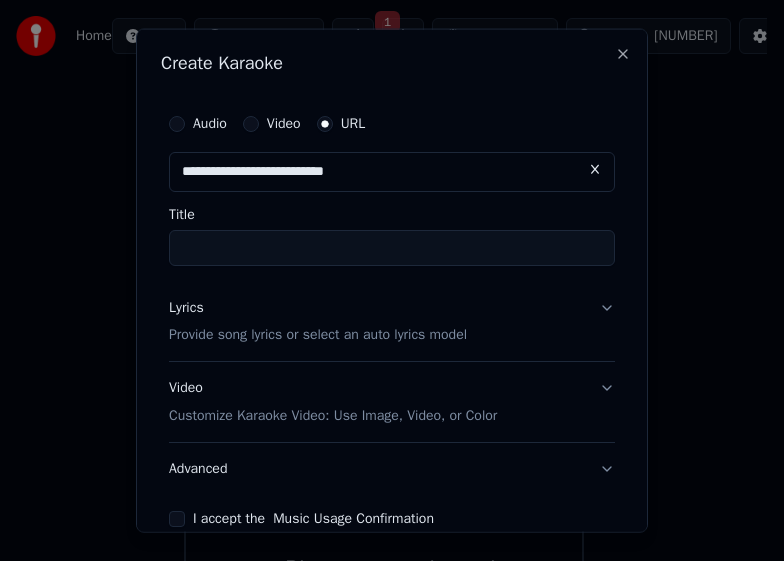 type on "**********" 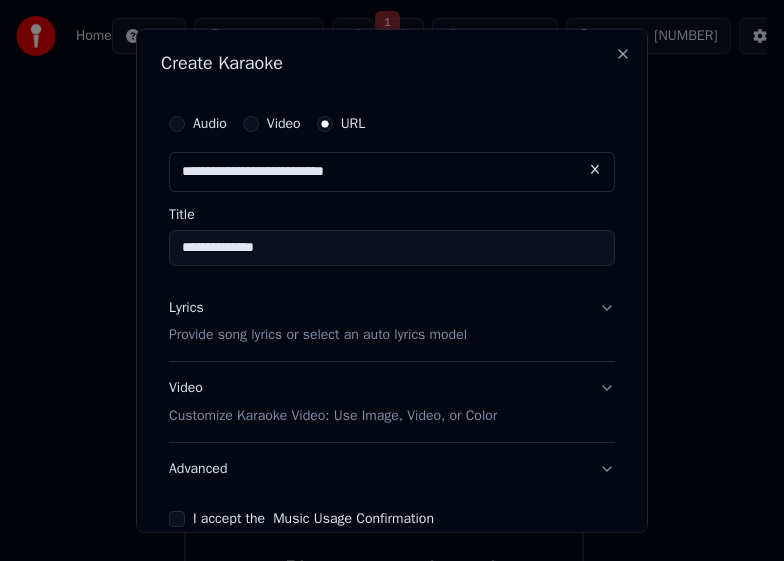 type on "**********" 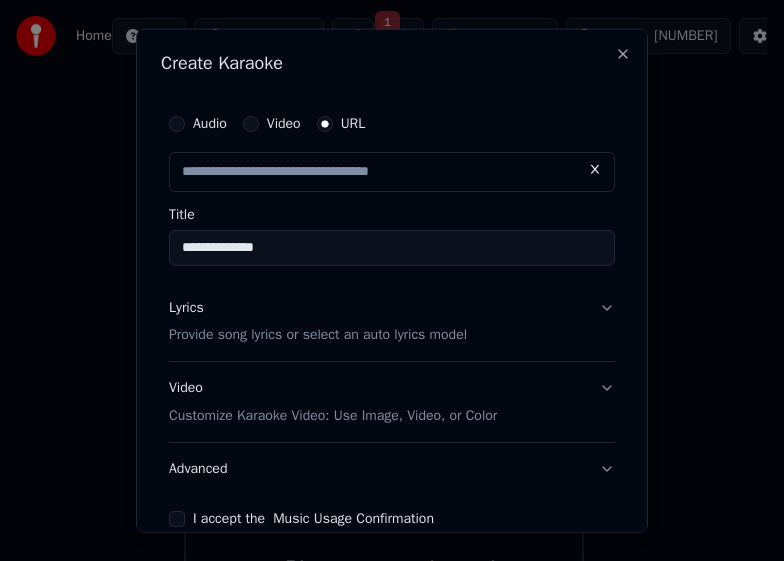 click on "Lyrics Provide song lyrics or select an auto lyrics model" at bounding box center [392, 321] 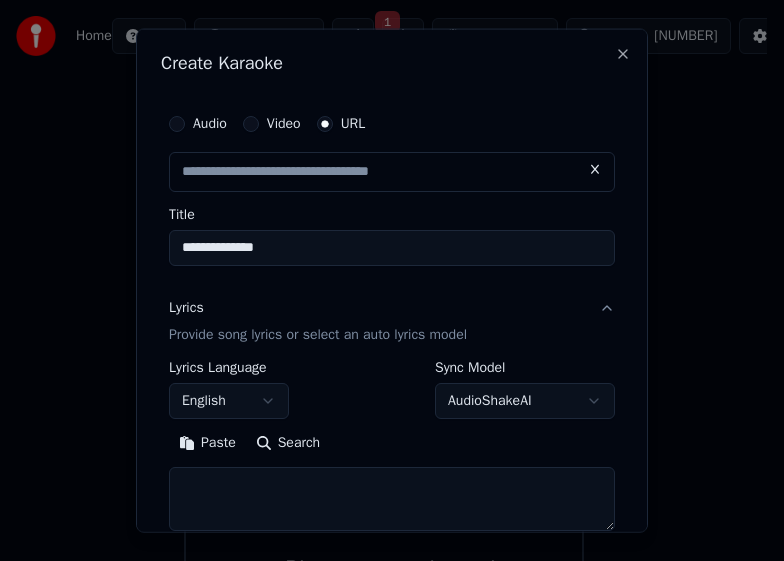type on "**********" 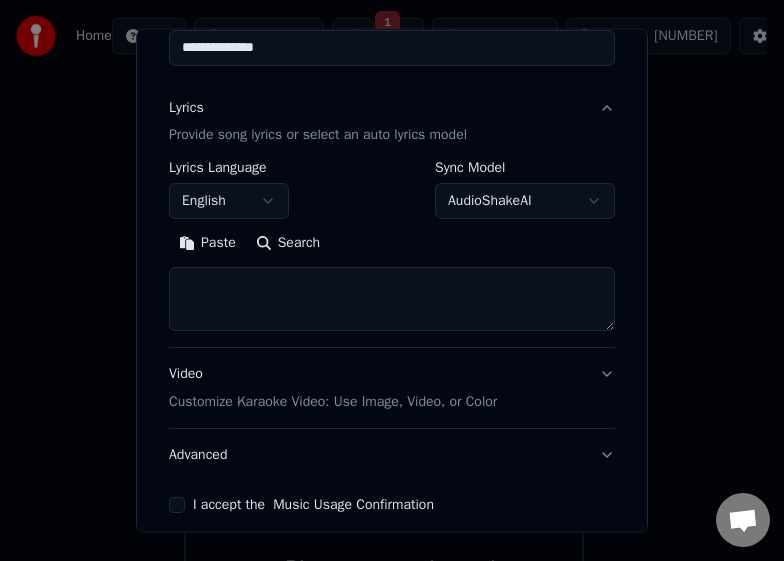 scroll, scrollTop: 289, scrollLeft: 0, axis: vertical 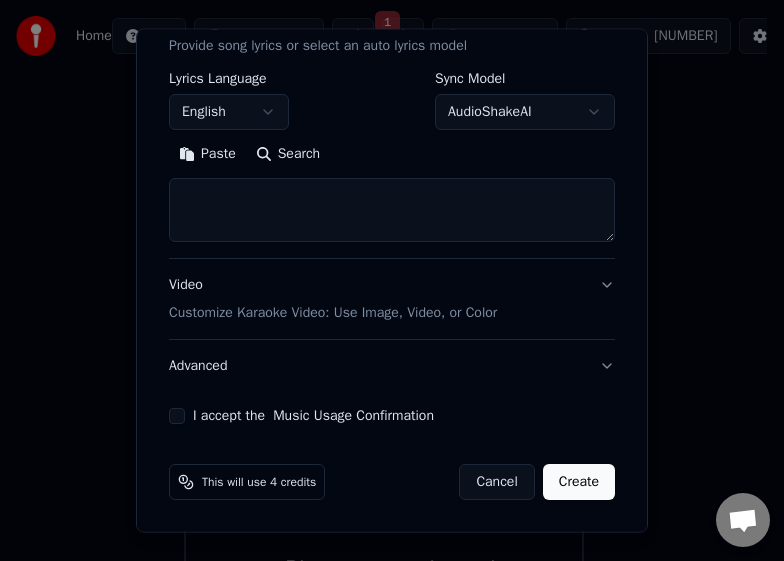 click on "Create" at bounding box center (579, 482) 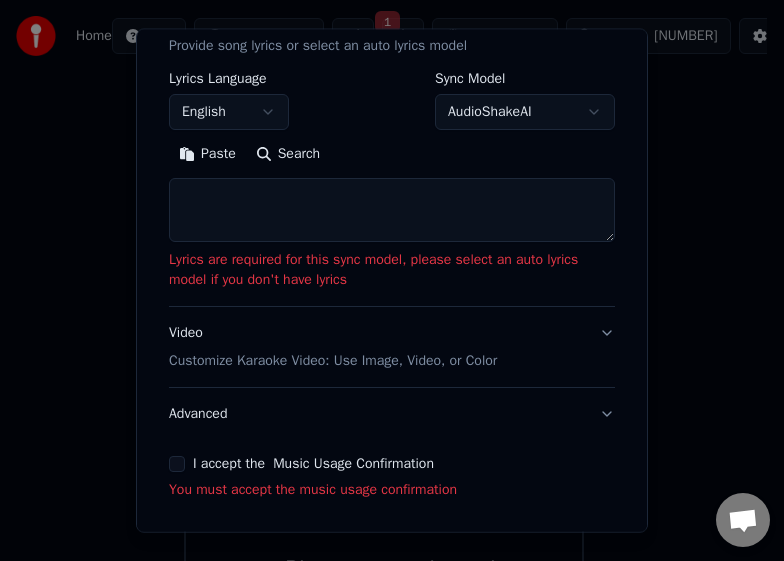 scroll, scrollTop: 189, scrollLeft: 0, axis: vertical 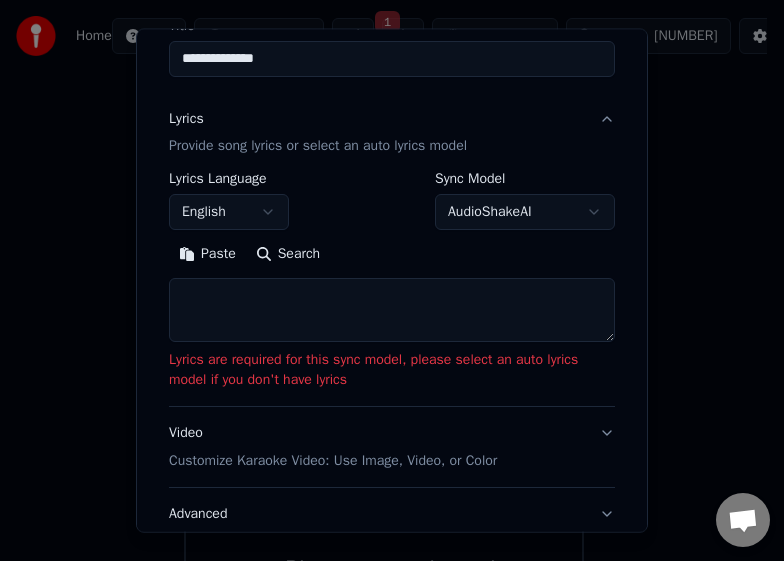 click on "Search" at bounding box center [288, 254] 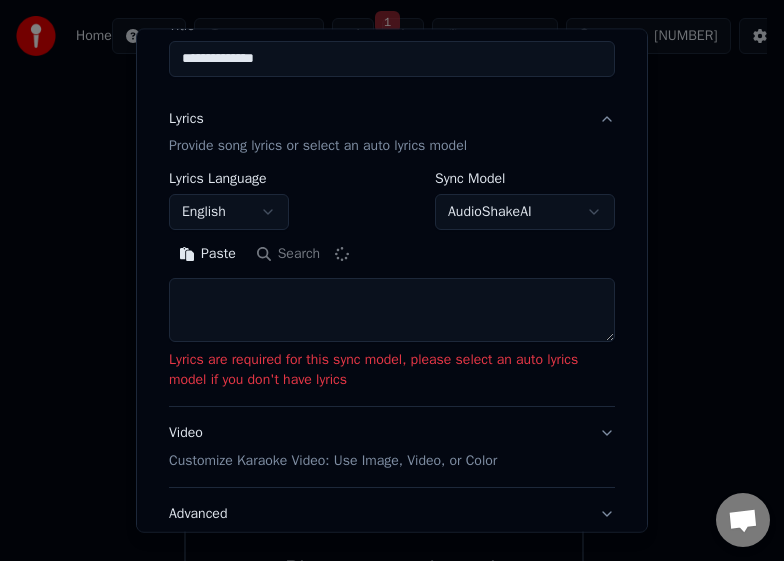 type on "**********" 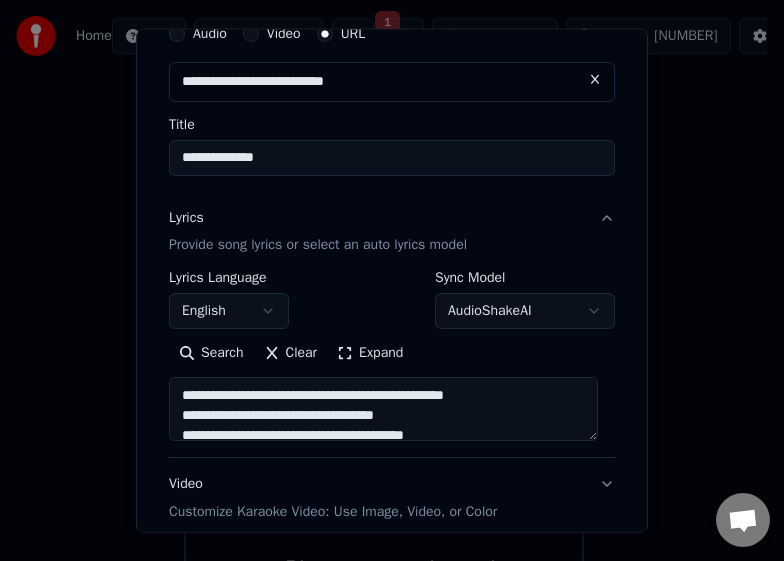 scroll, scrollTop: 89, scrollLeft: 0, axis: vertical 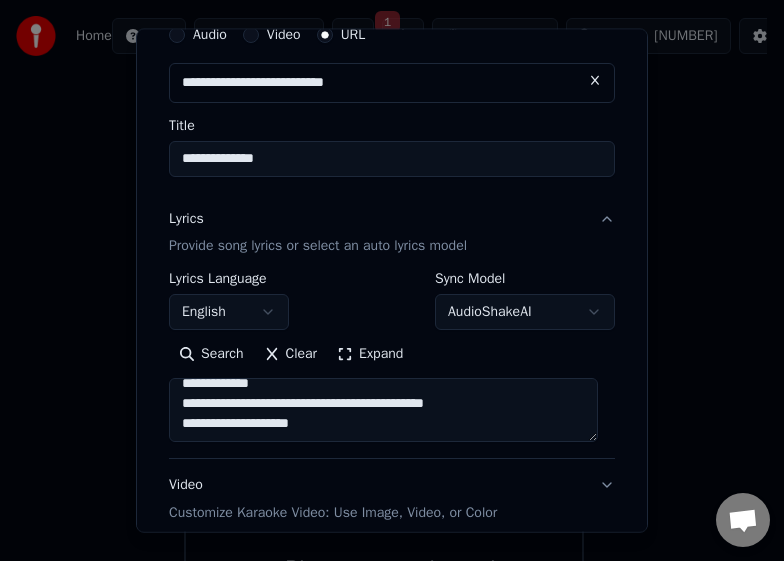 drag, startPoint x: 356, startPoint y: 423, endPoint x: 306, endPoint y: 413, distance: 50.990196 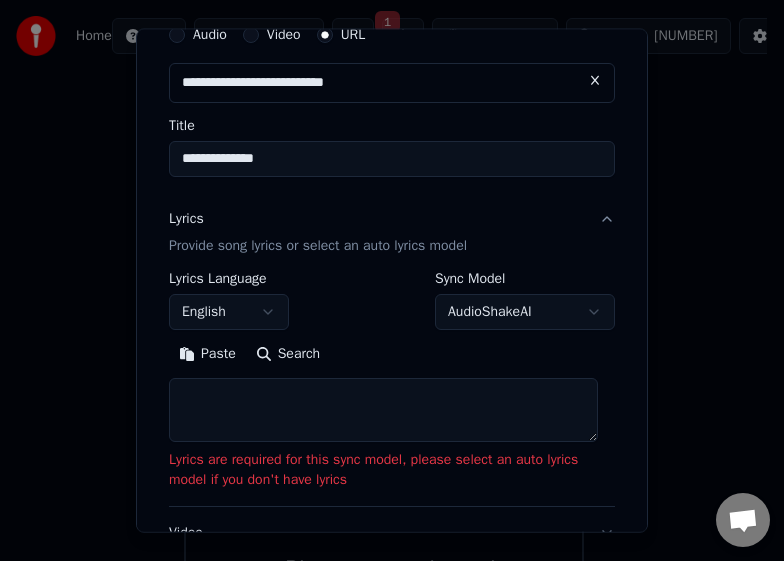 scroll, scrollTop: 0, scrollLeft: 0, axis: both 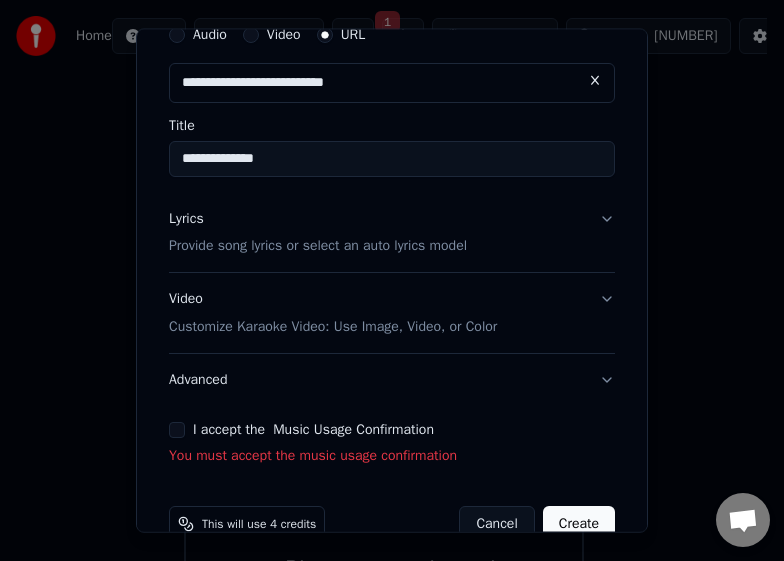click on "Lyrics Provide song lyrics or select an auto lyrics model" at bounding box center (392, 232) 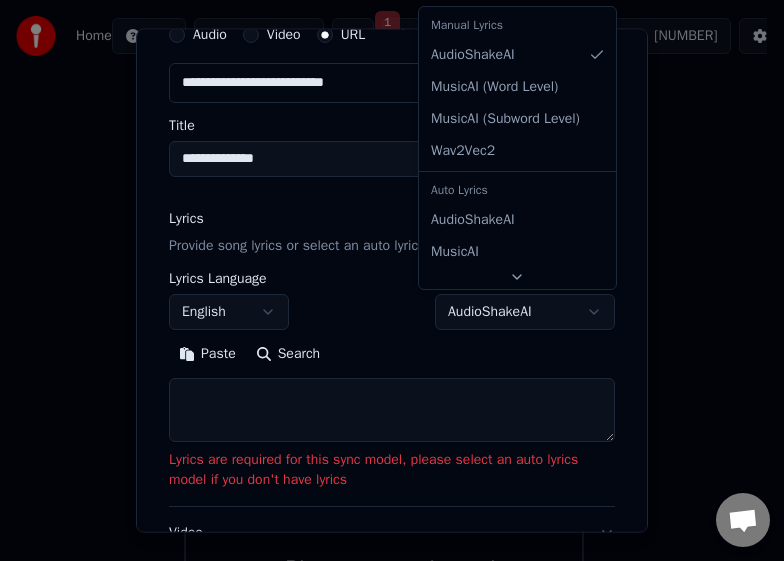 click on "**********" at bounding box center (383, 230) 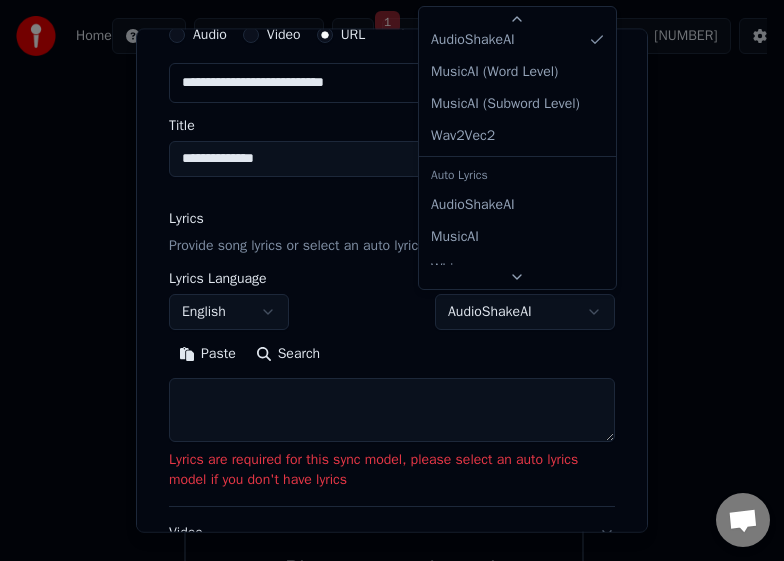 scroll, scrollTop: 0, scrollLeft: 0, axis: both 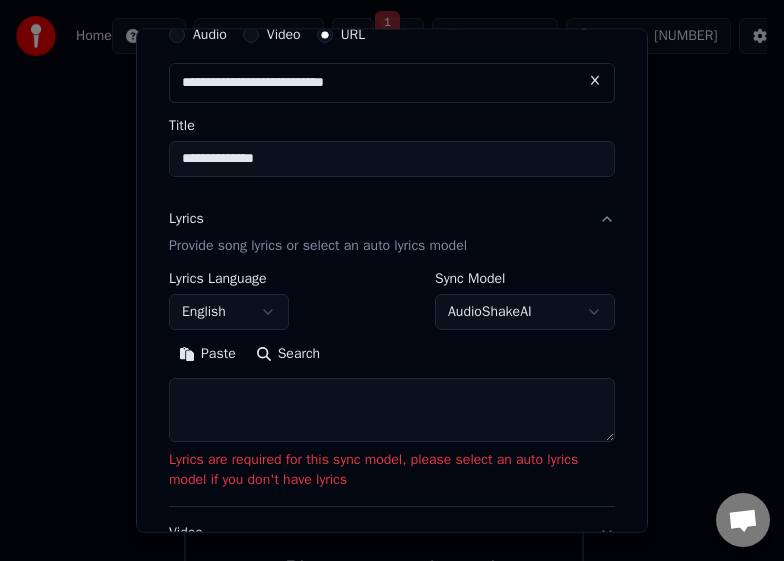 click on "Lyrics Provide song lyrics or select an auto lyrics model" at bounding box center [392, 232] 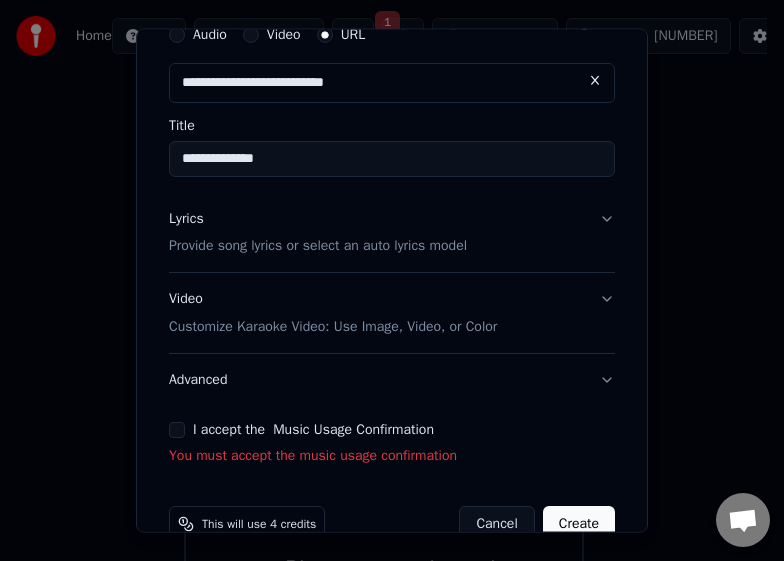 scroll, scrollTop: 131, scrollLeft: 0, axis: vertical 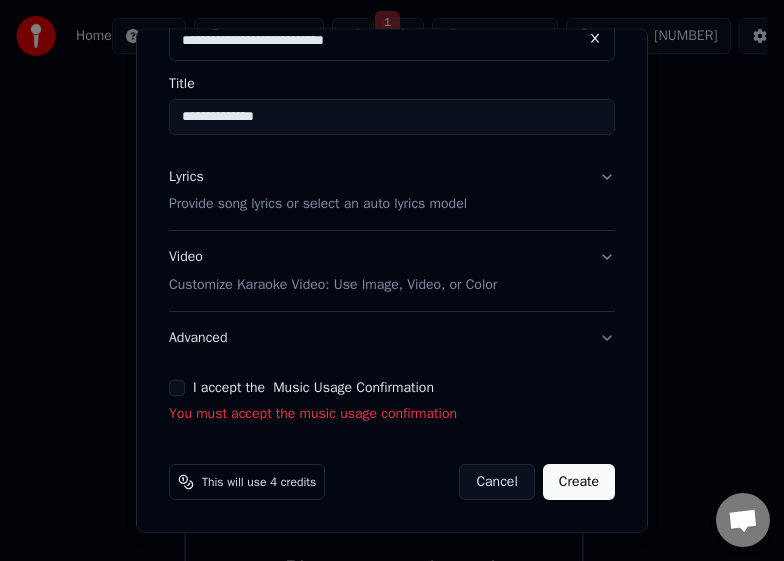 click on "Lyrics Provide song lyrics or select an auto lyrics model" at bounding box center [392, 190] 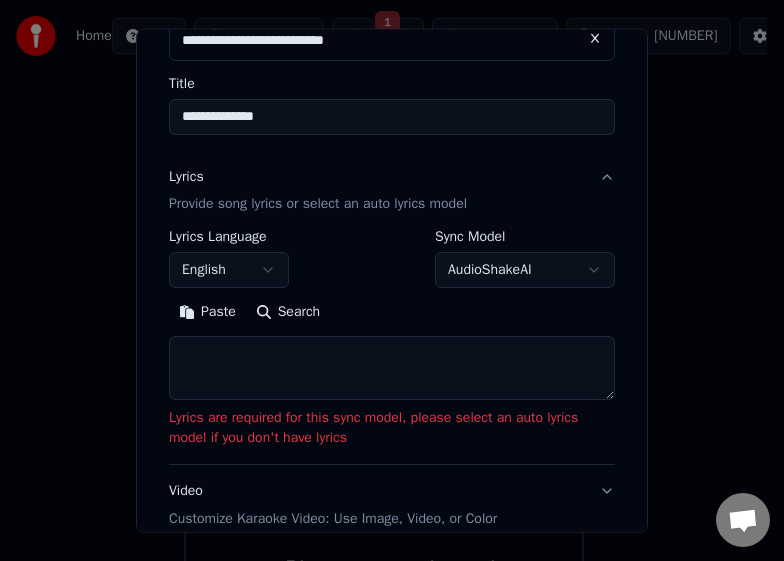 click at bounding box center (392, 368) 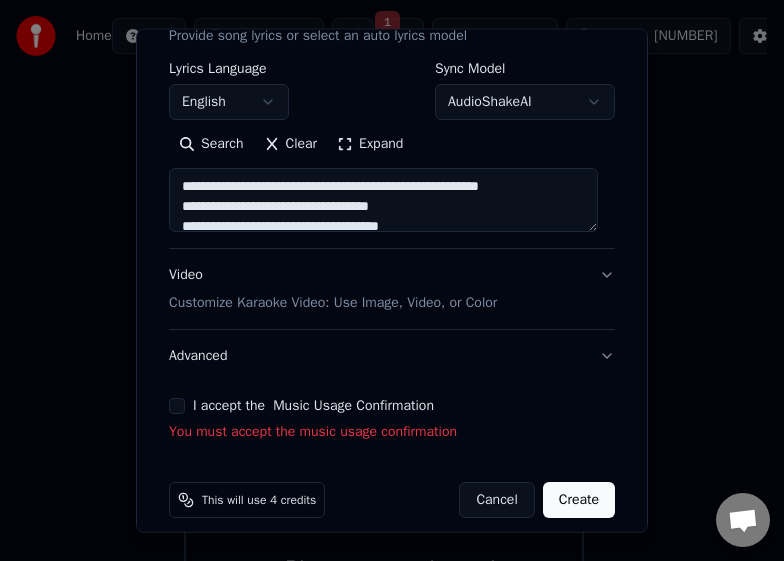 scroll, scrollTop: 317, scrollLeft: 0, axis: vertical 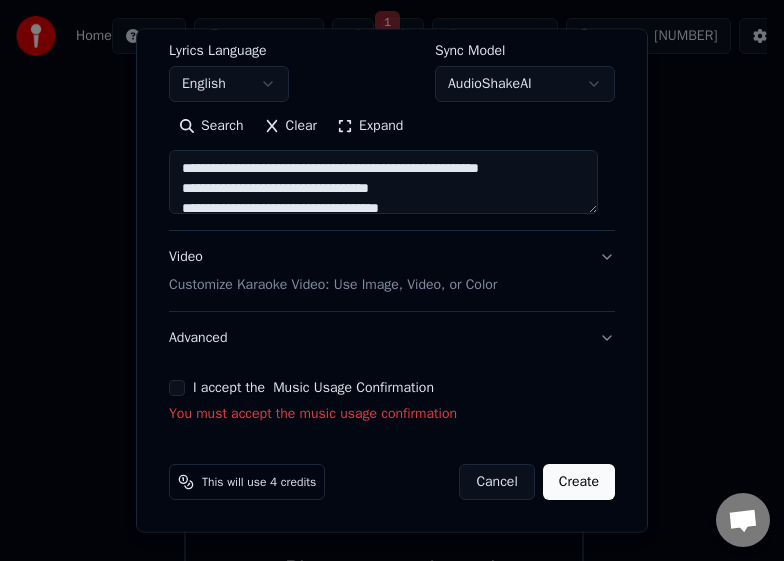 click on "Video Customize Karaoke Video: Use Image, Video, or Color" at bounding box center [392, 271] 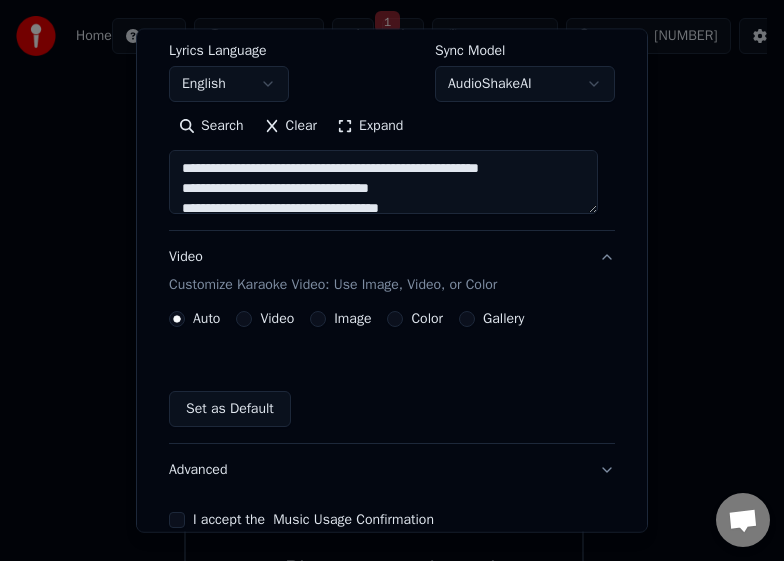 scroll, scrollTop: 263, scrollLeft: 0, axis: vertical 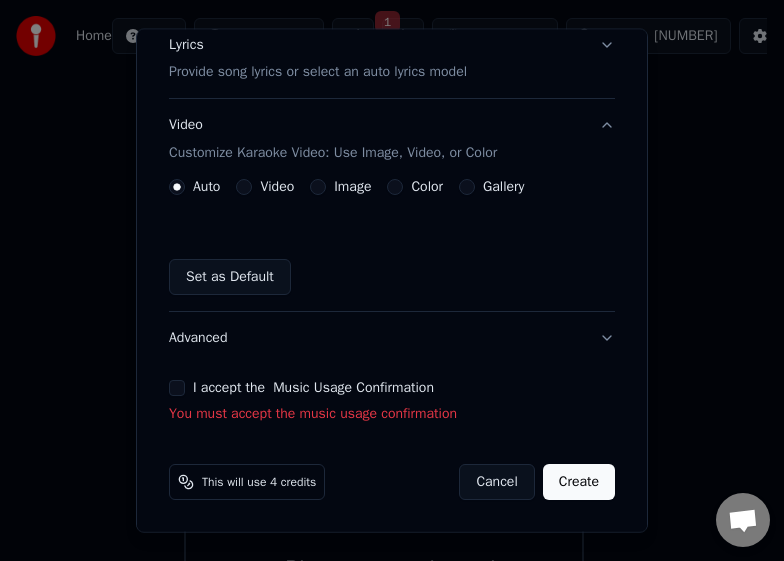 click on "Image" at bounding box center (352, 187) 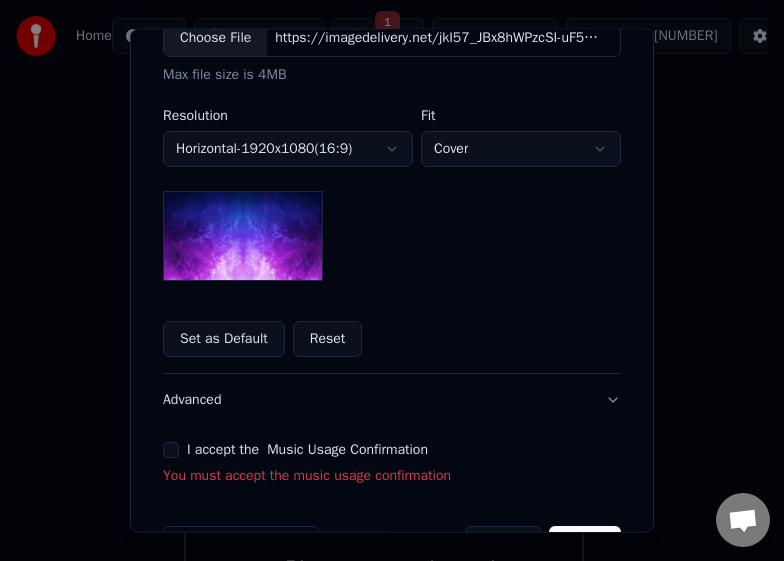 scroll, scrollTop: 525, scrollLeft: 0, axis: vertical 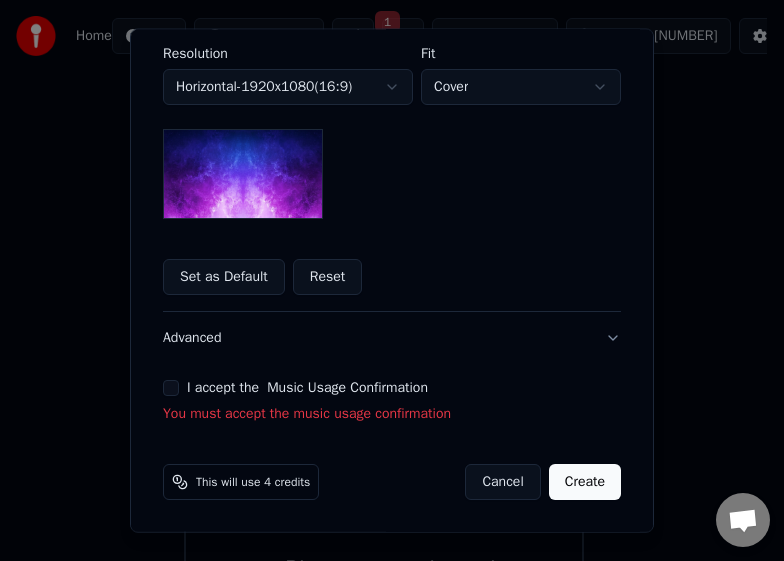 click on "Music Usage Confirmation" at bounding box center [347, 388] 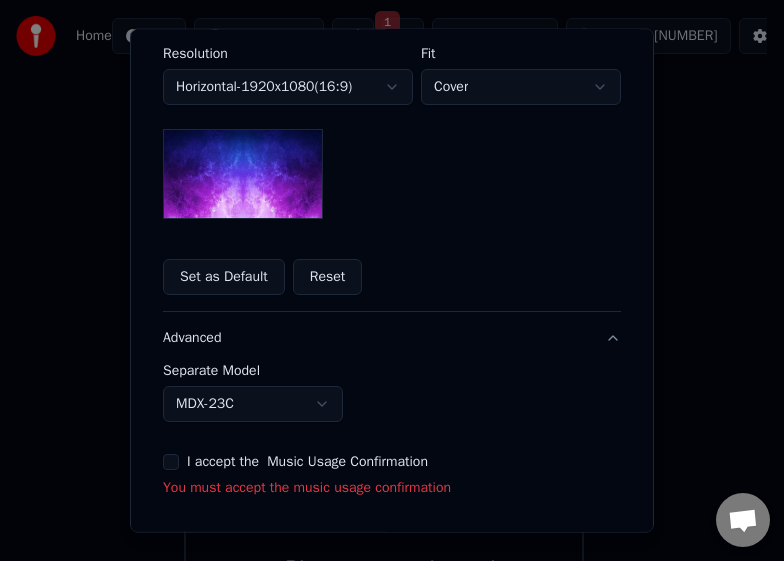scroll, scrollTop: 205, scrollLeft: 0, axis: vertical 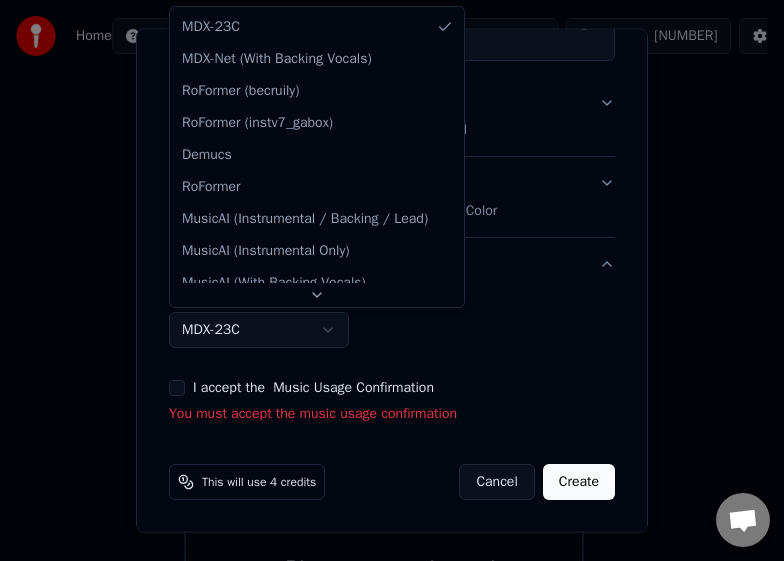 click on "**********" at bounding box center [383, 230] 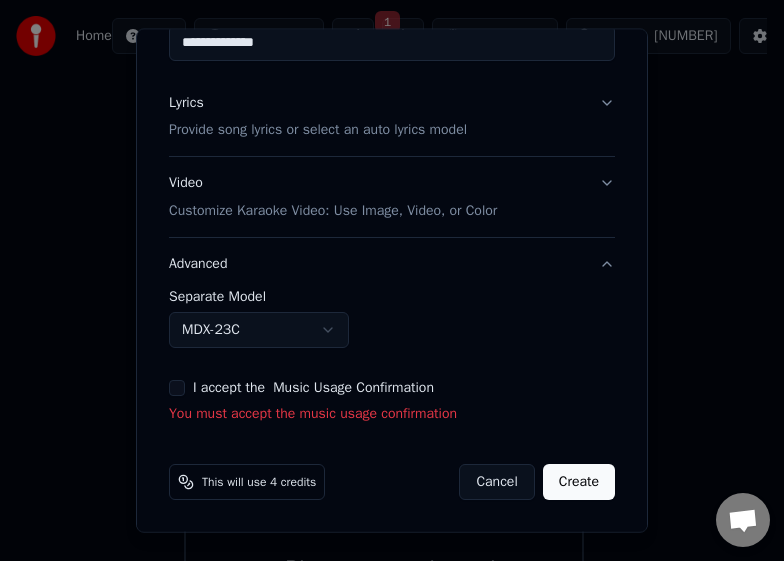 click on "**********" at bounding box center (383, 230) 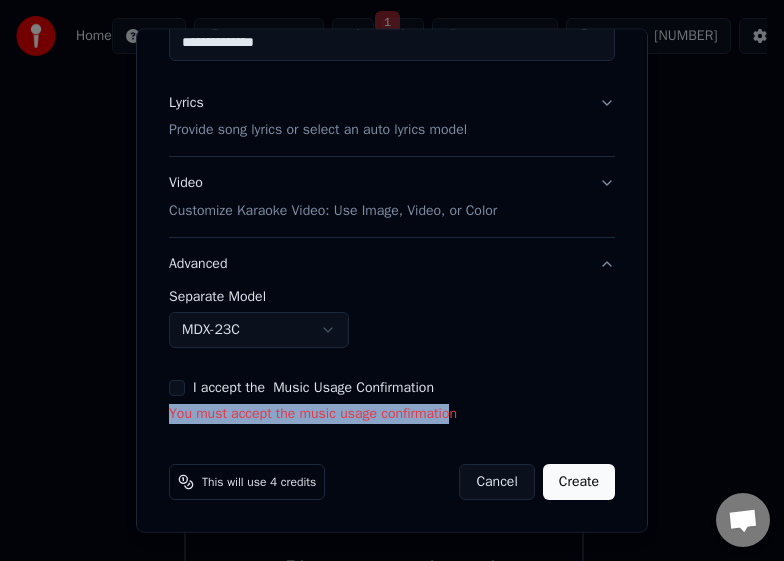 drag, startPoint x: 456, startPoint y: 399, endPoint x: 444, endPoint y: 401, distance: 12.165525 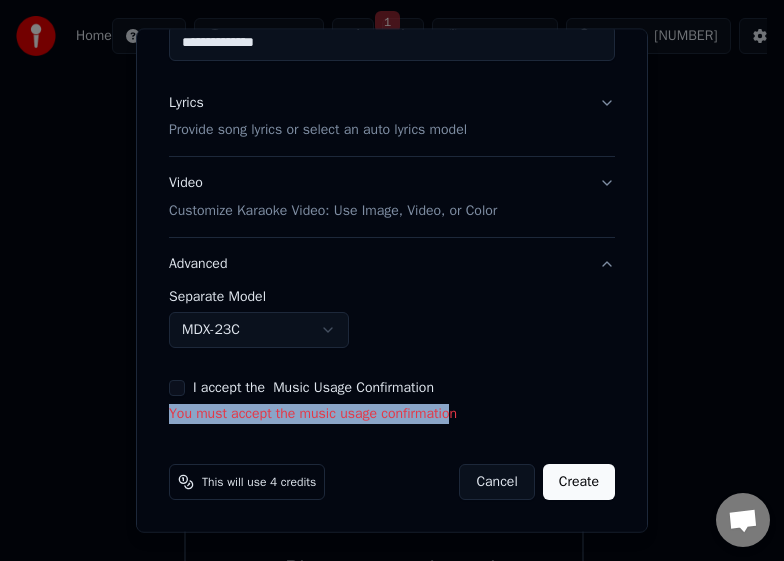 click on "You must accept the music usage confirmation" at bounding box center [392, 414] 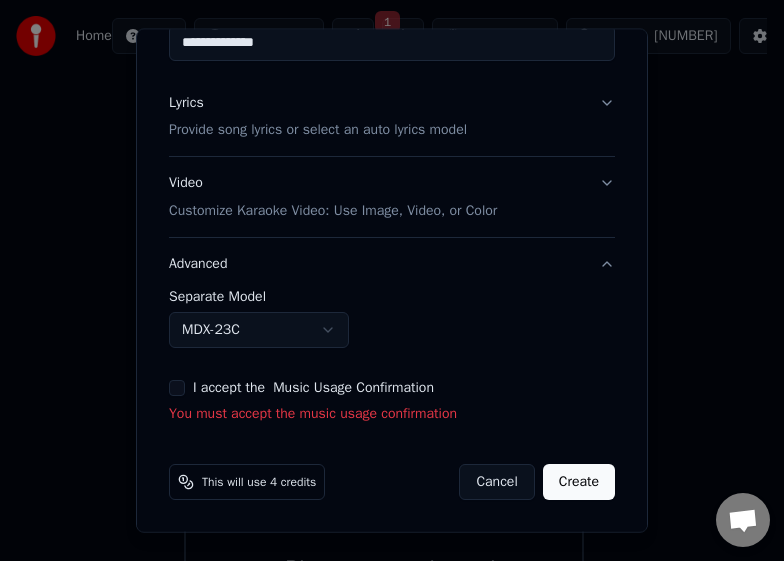 click on "I accept the   Music Usage Confirmation" at bounding box center [177, 388] 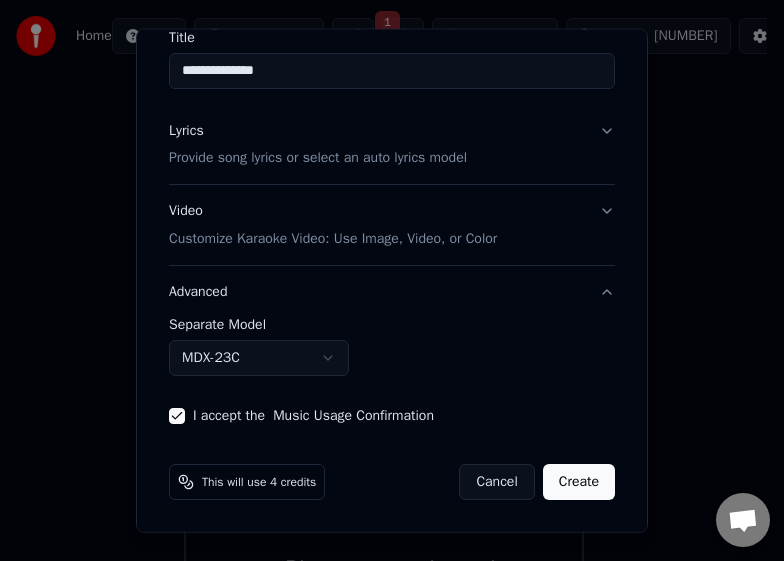 click on "Create" at bounding box center [579, 482] 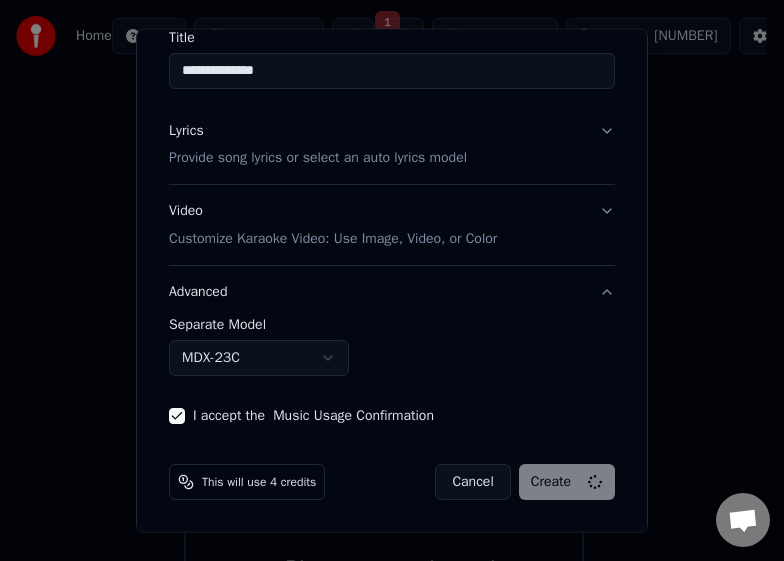 click on "Cancel Create" at bounding box center [525, 482] 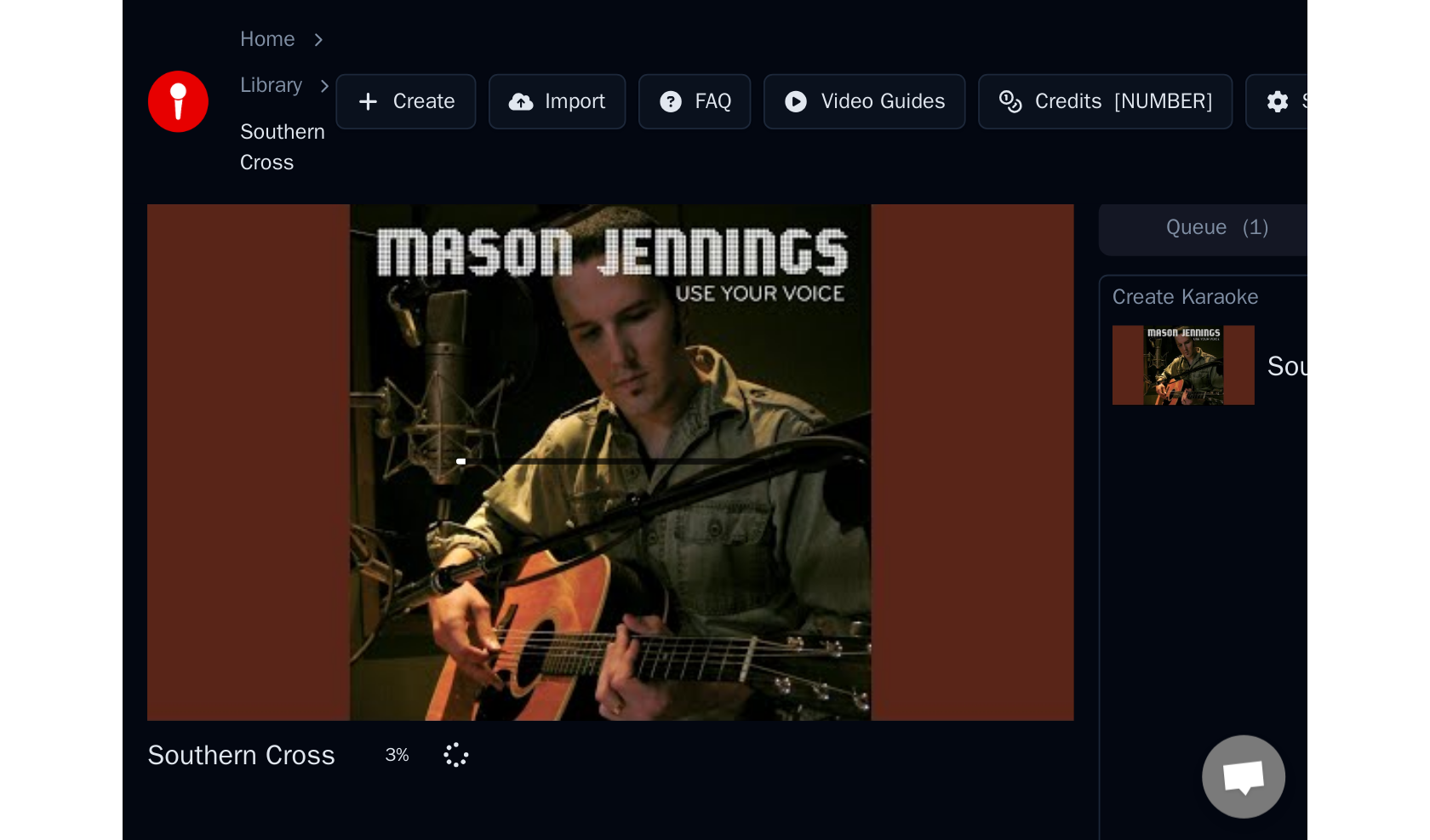scroll, scrollTop: 0, scrollLeft: 0, axis: both 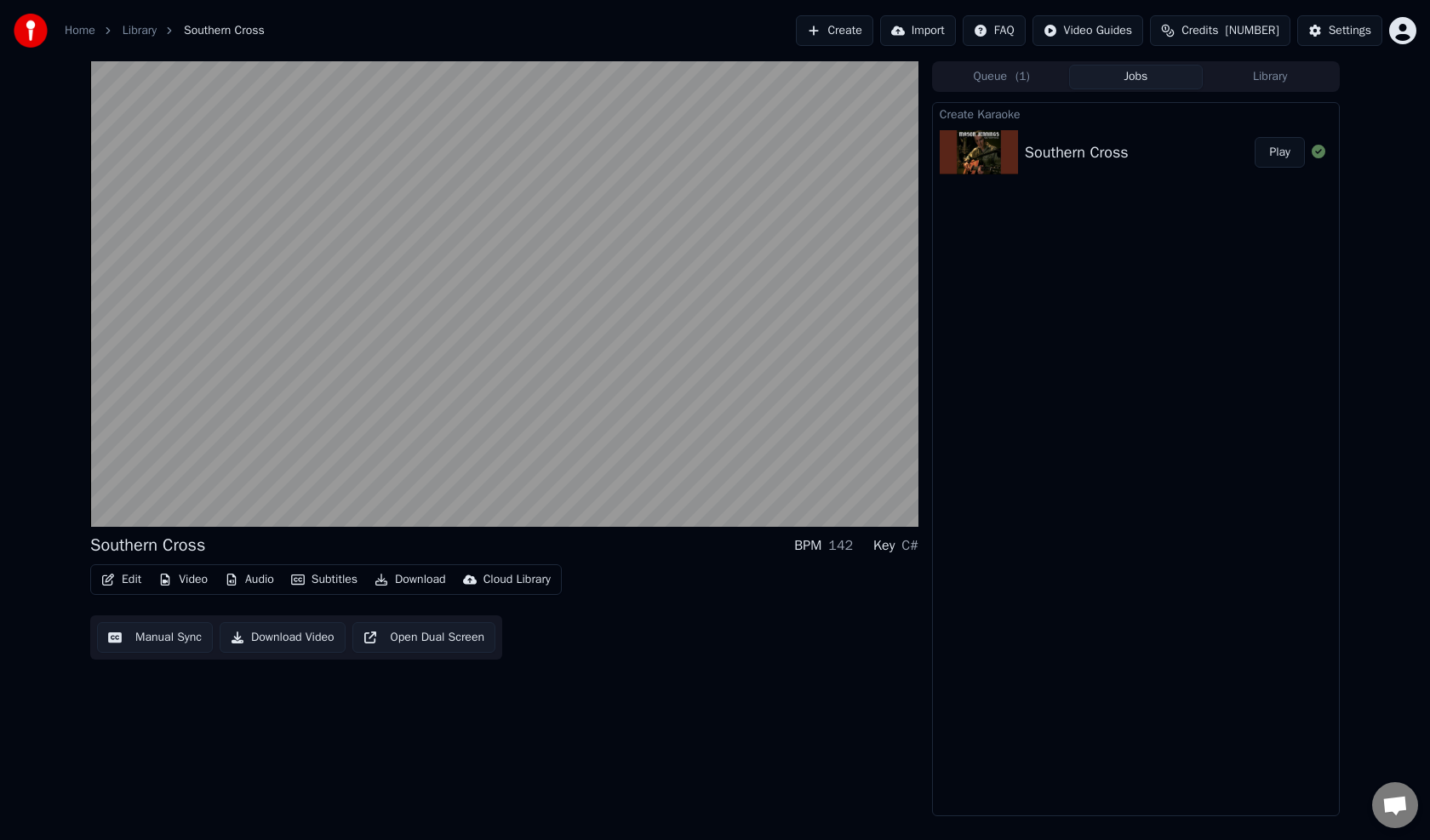 click on "Subtitles" at bounding box center [324, 580] 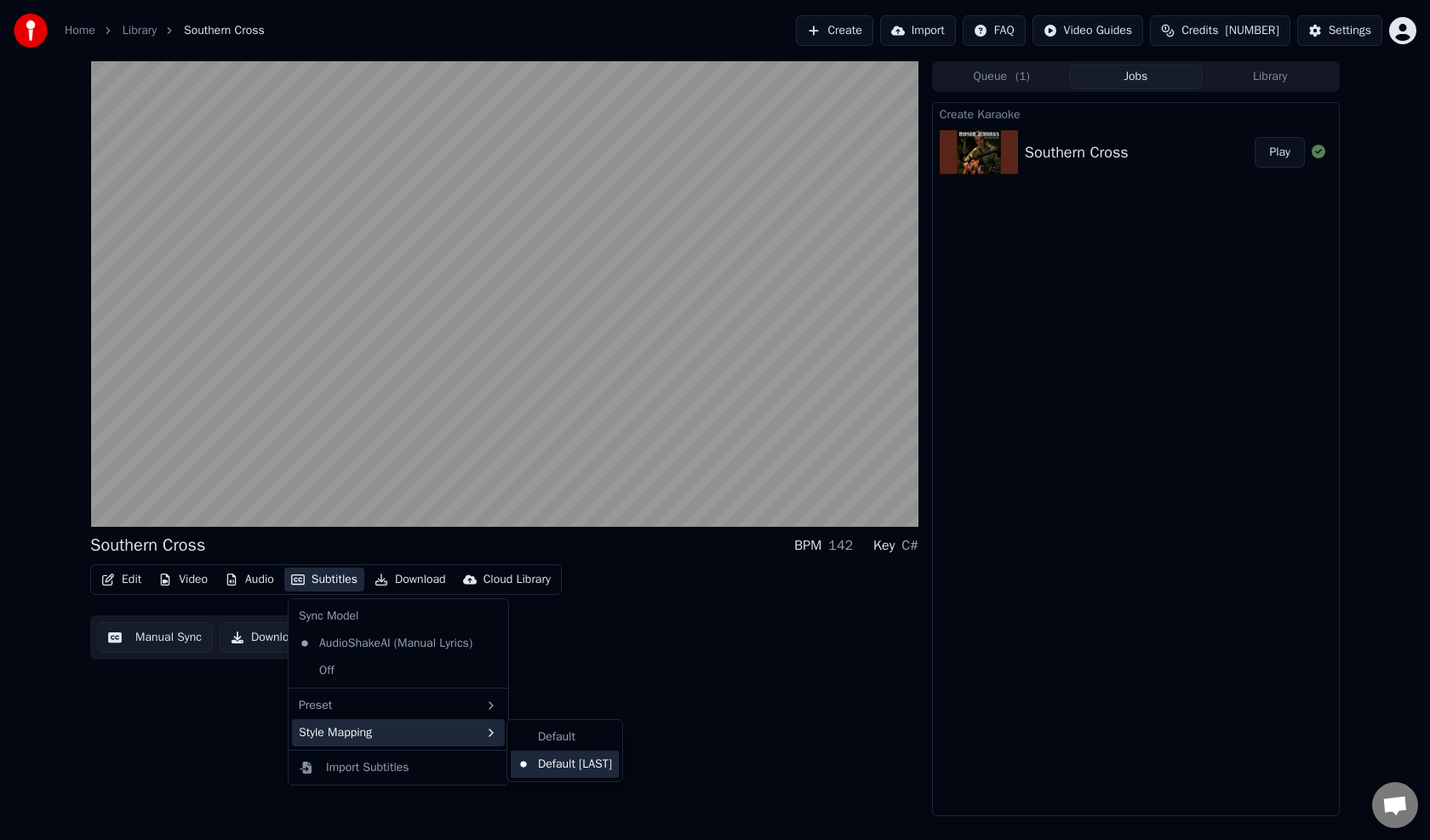 click on "Default [LAST]" at bounding box center (564, 764) 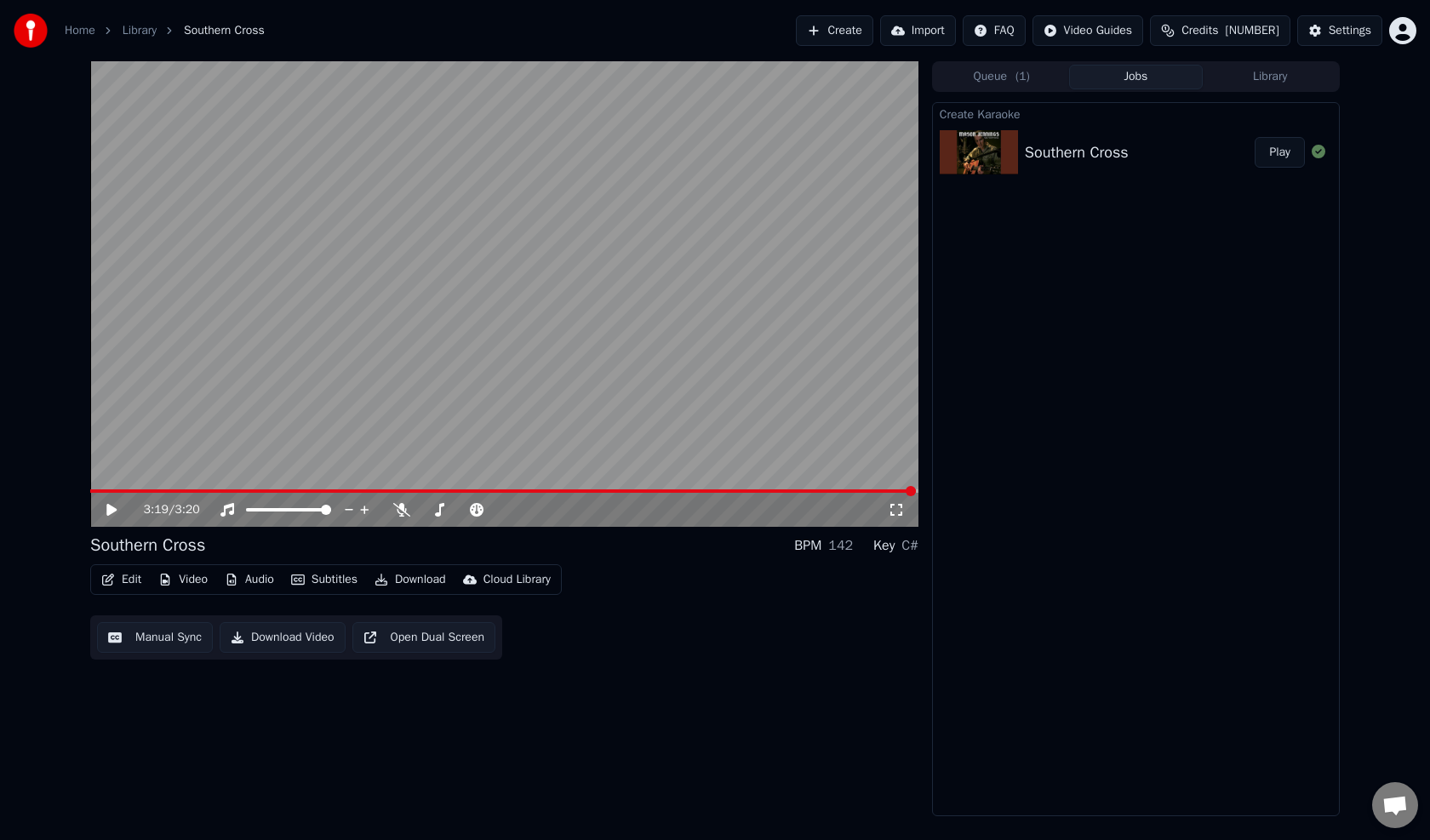 click 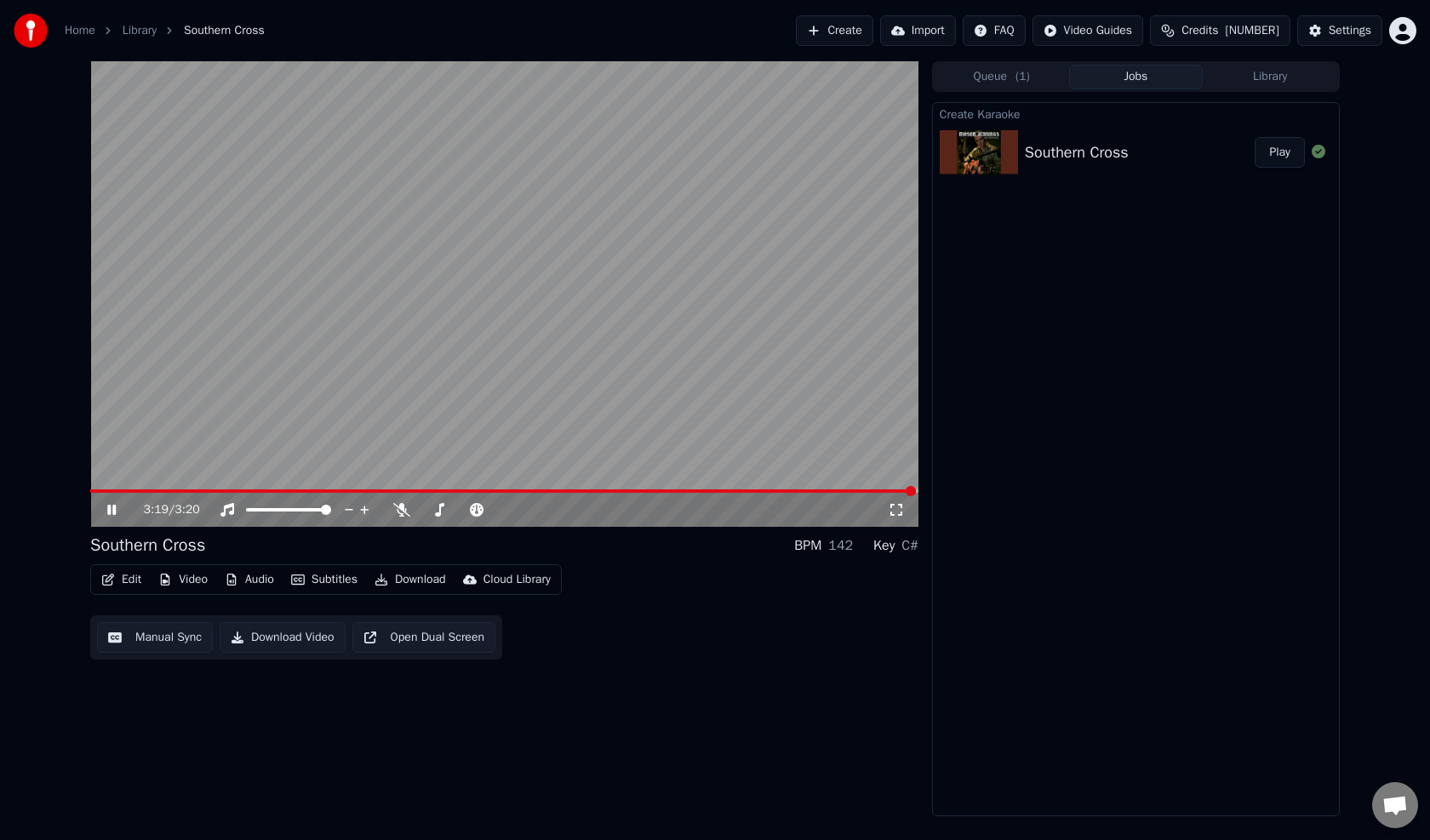 click 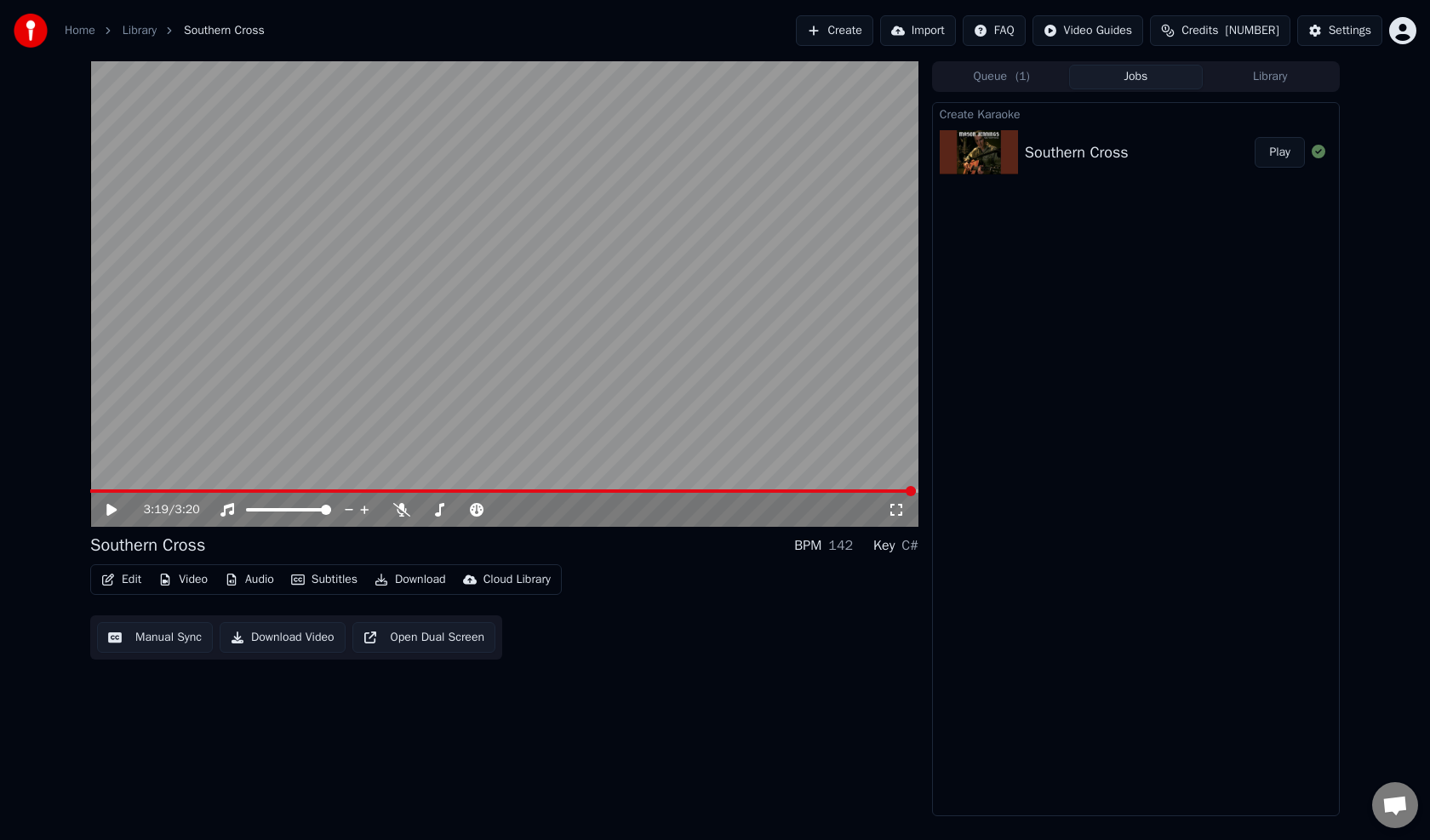 click on "Play" at bounding box center (1279, 152) 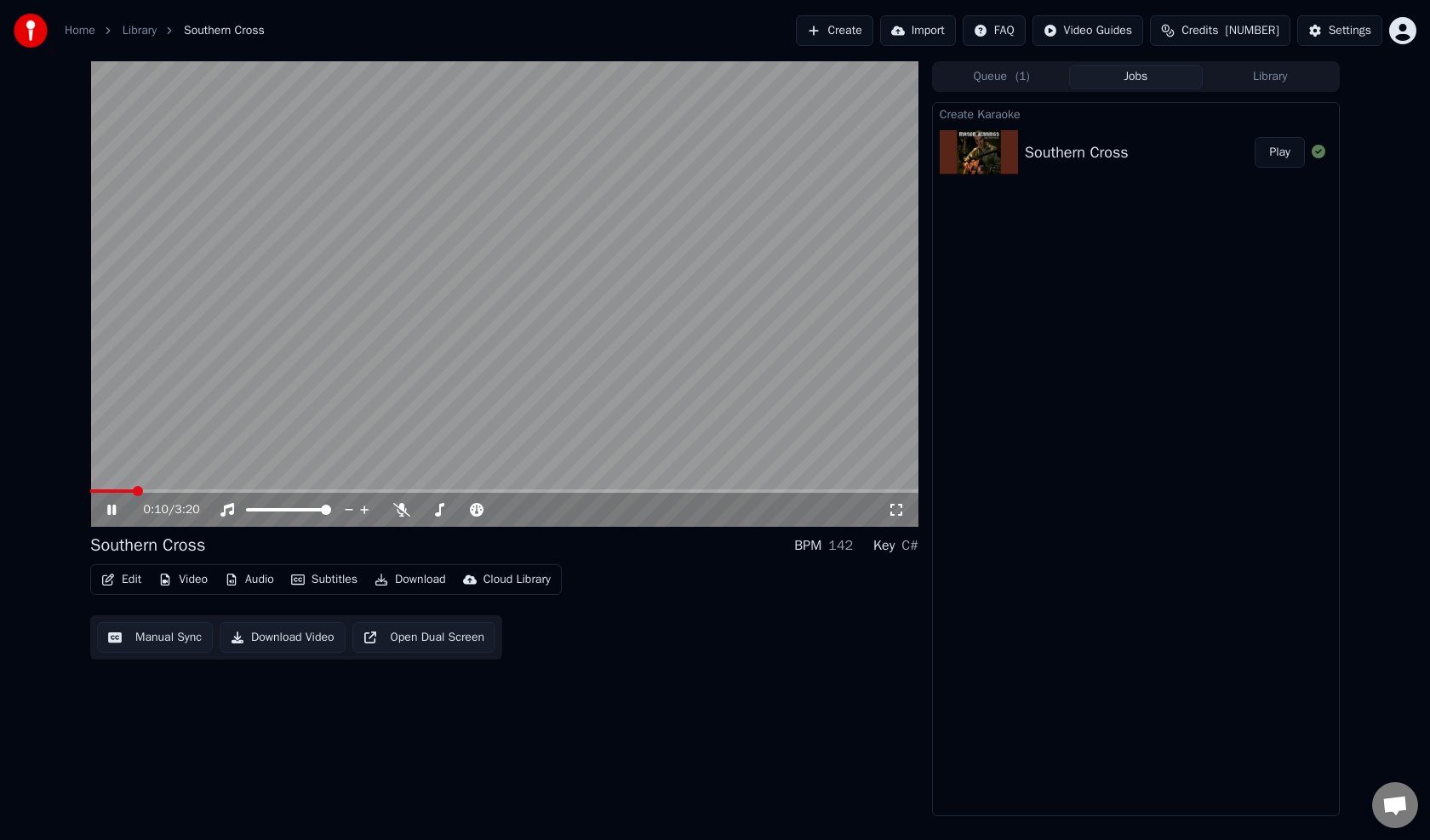 click on "Edit" at bounding box center (121, 580) 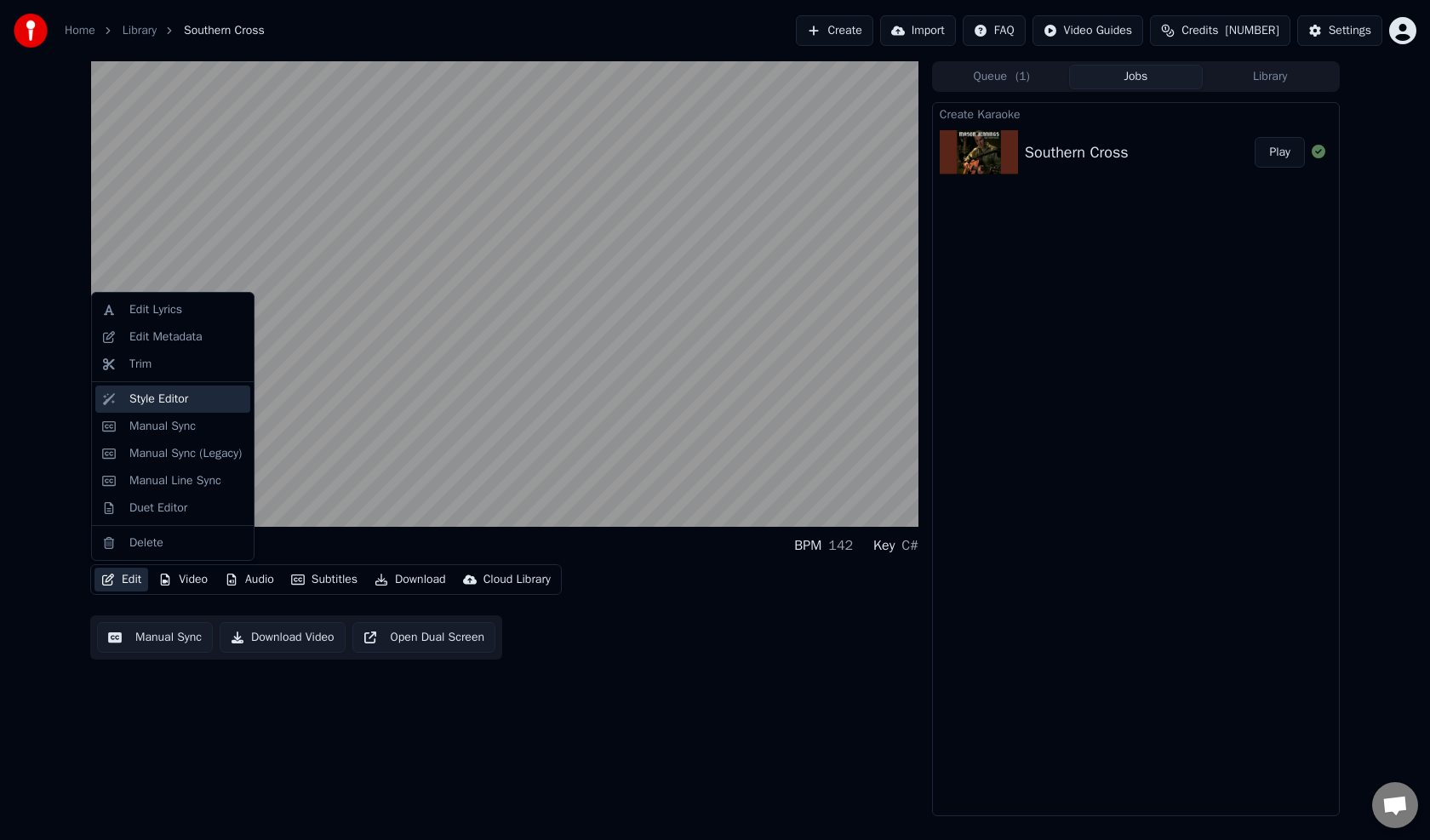 click on "Style Editor" at bounding box center [158, 399] 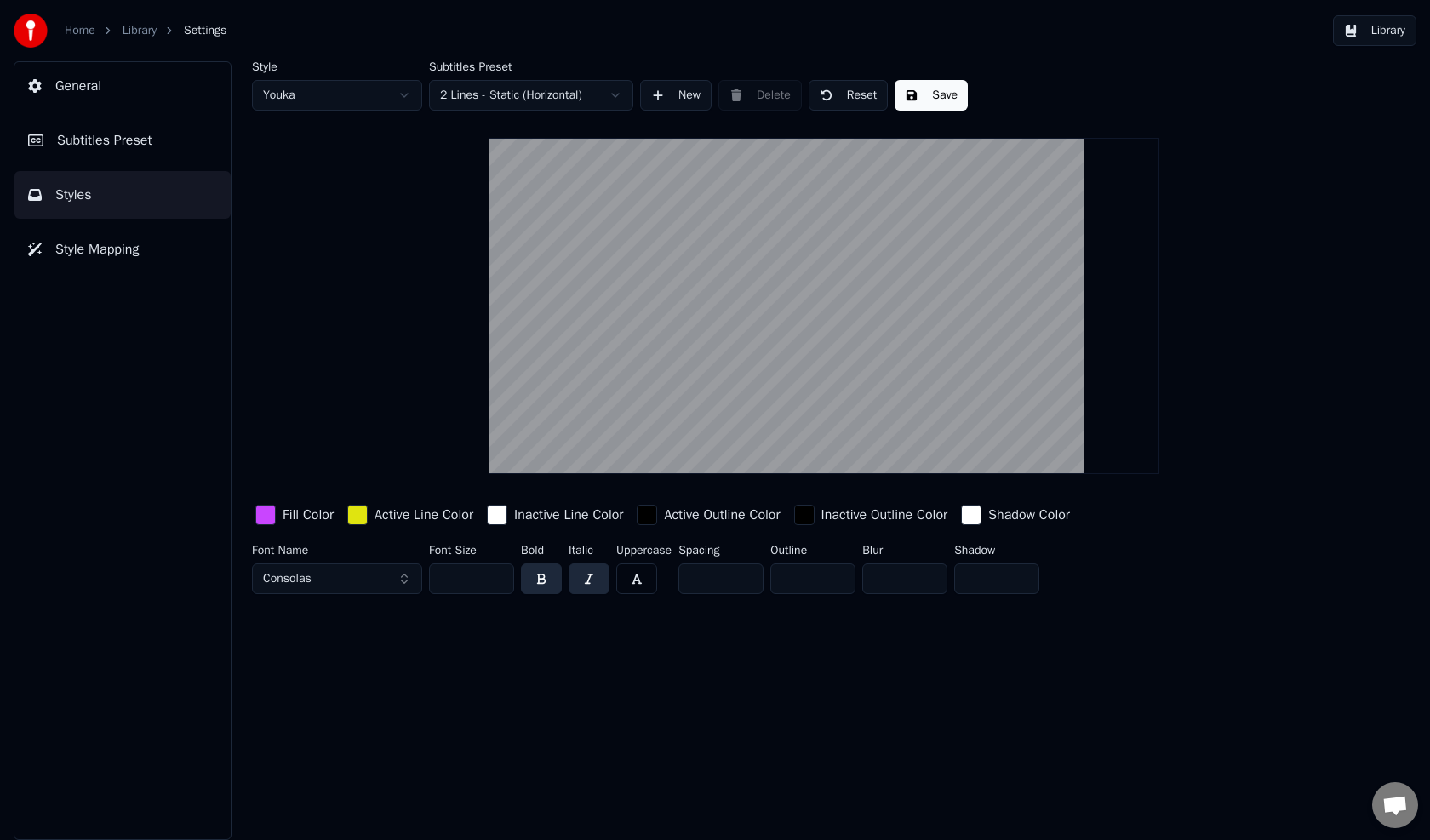 click on "Subtitles Preset" at bounding box center (105, 140) 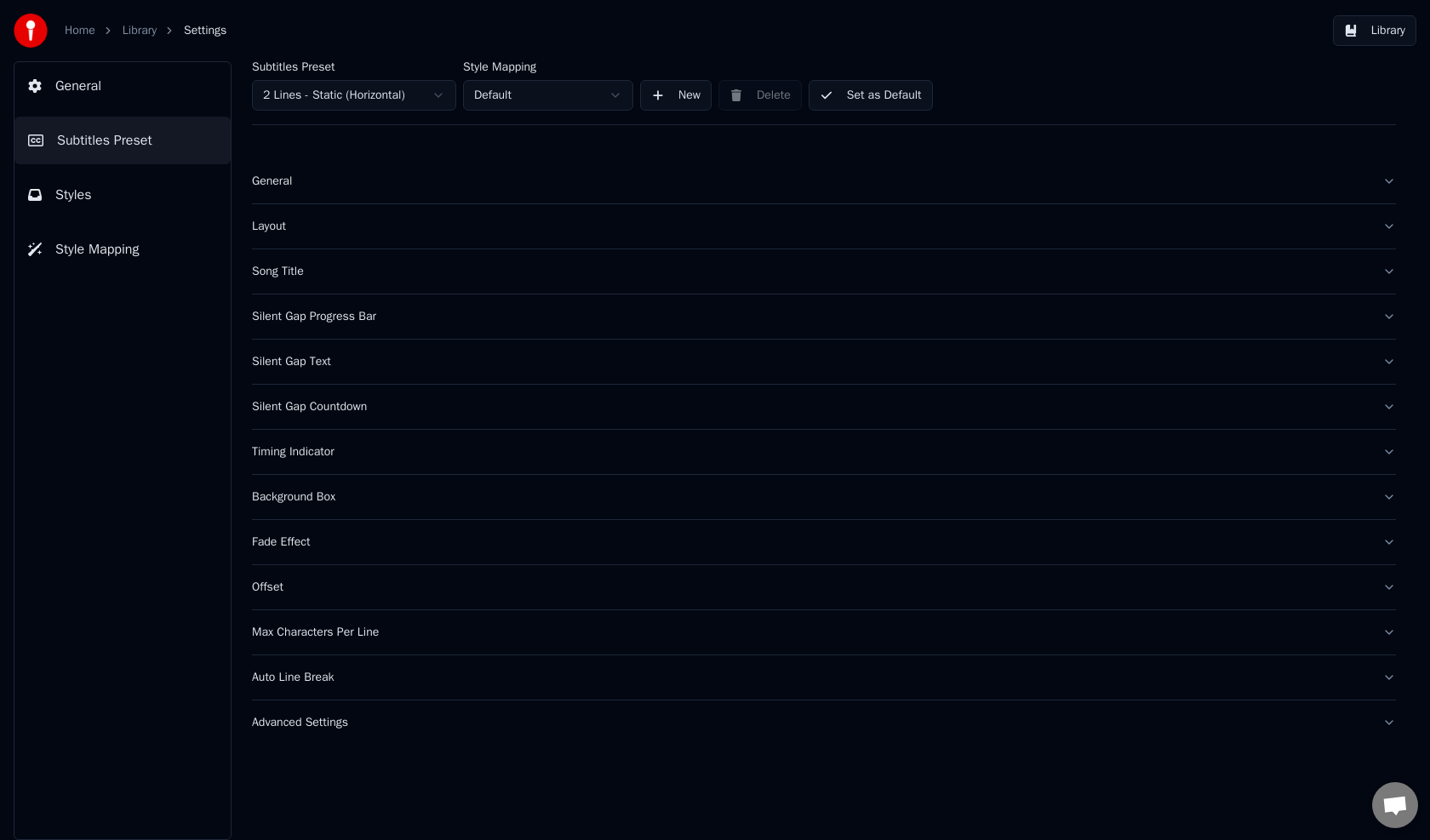 click on "Layout" at bounding box center [810, 226] 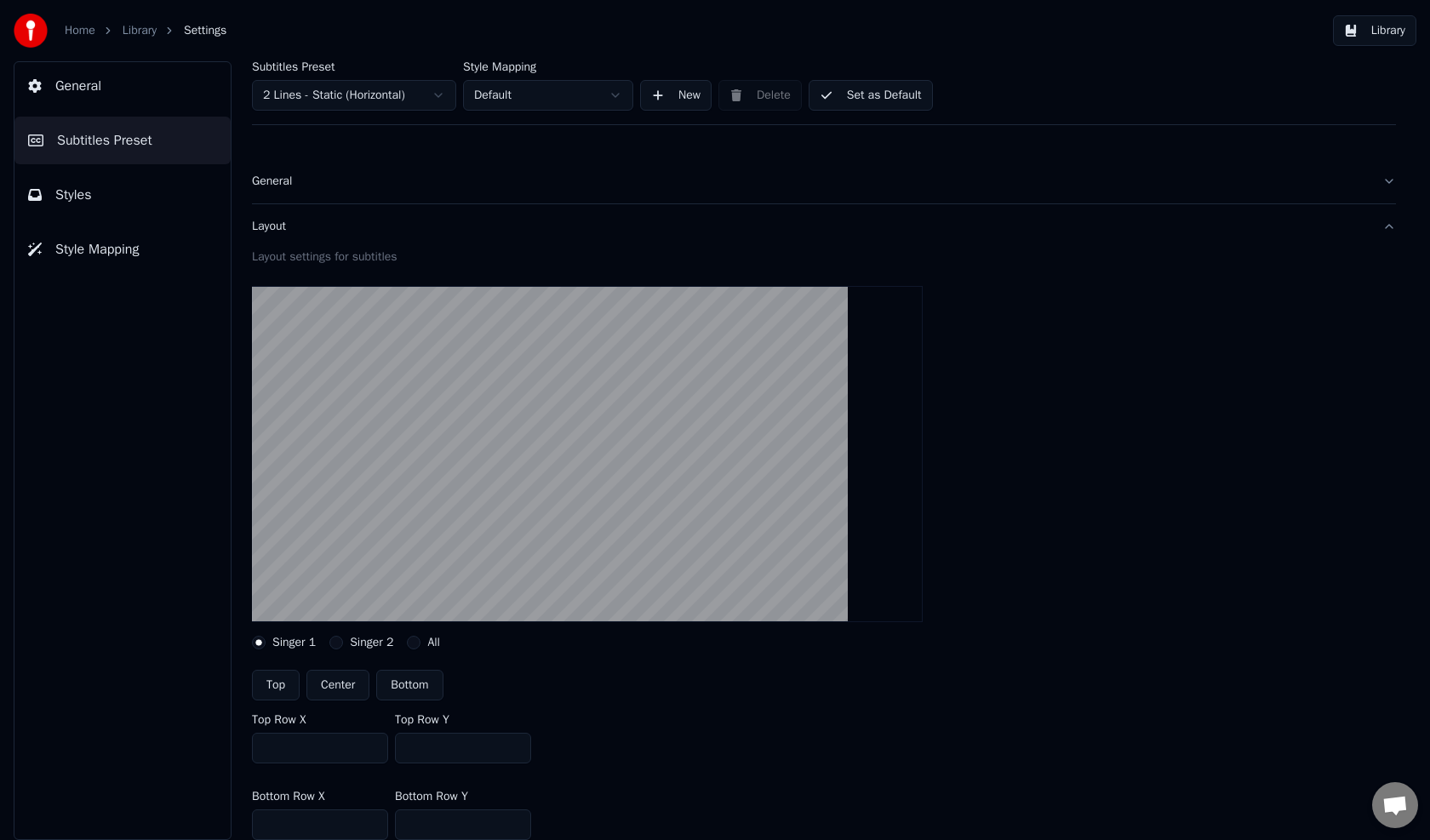 click on "Center" at bounding box center (338, 685) 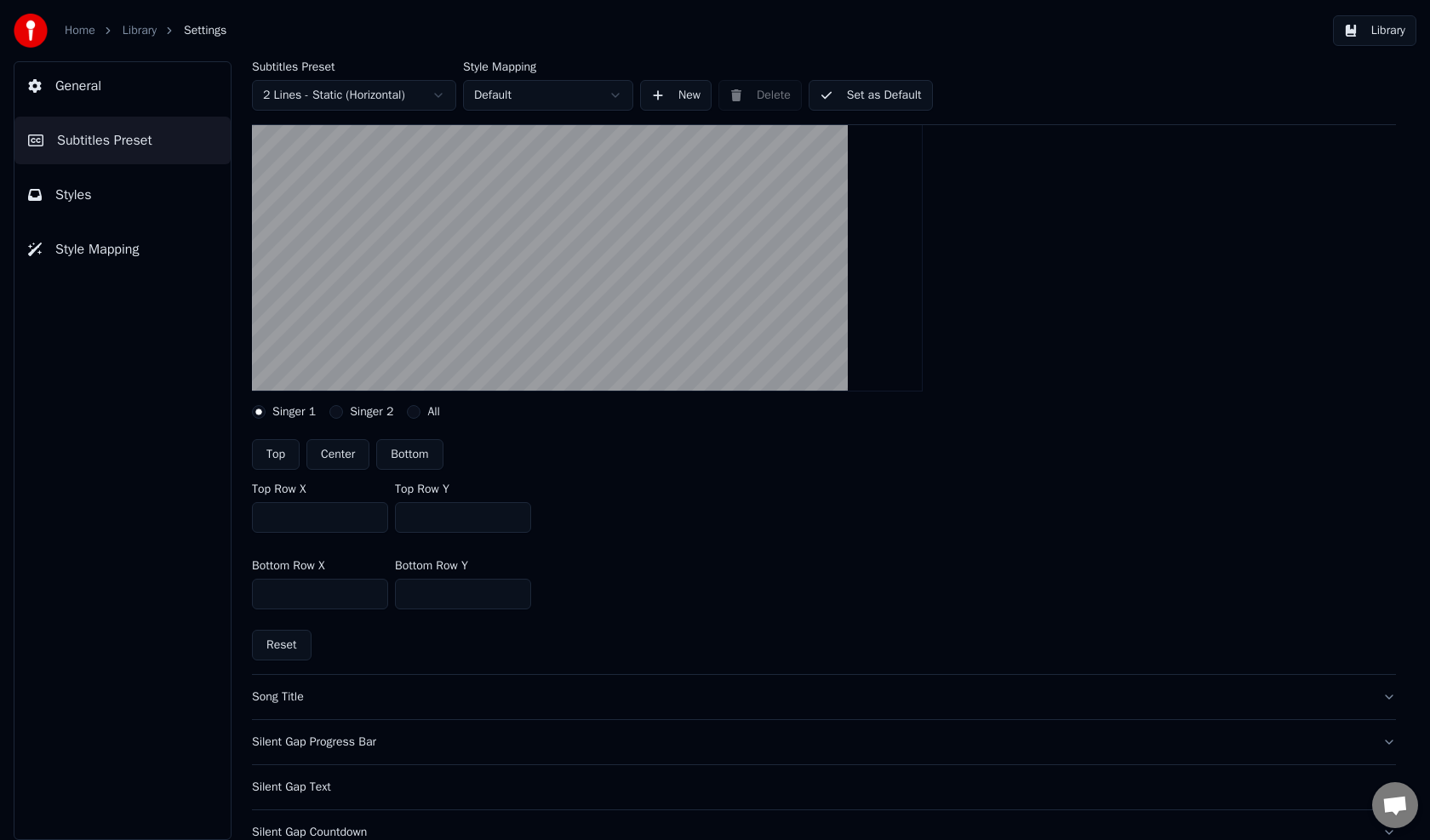 scroll, scrollTop: 255, scrollLeft: 0, axis: vertical 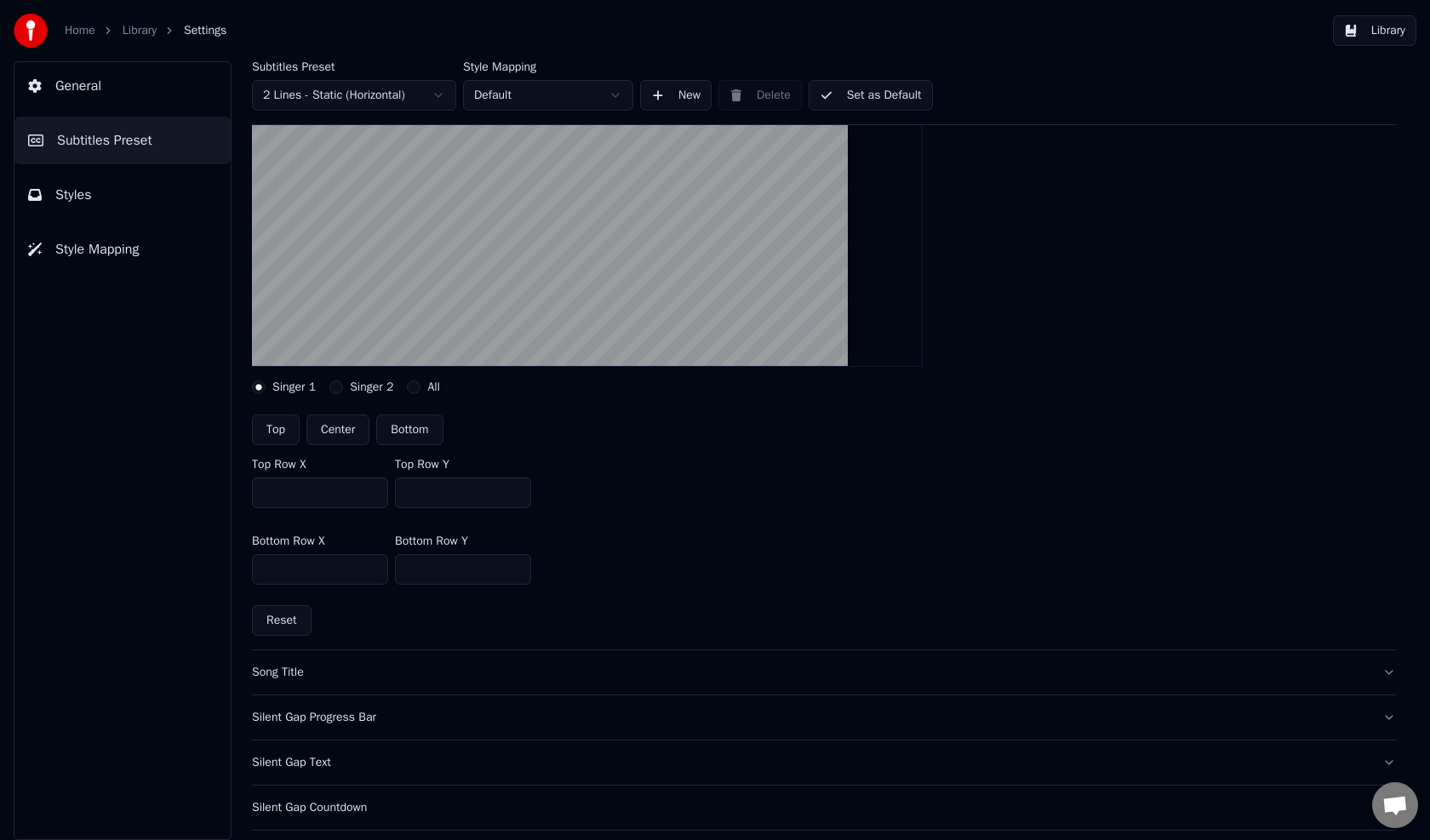 click on "Song Title" at bounding box center (810, 672) 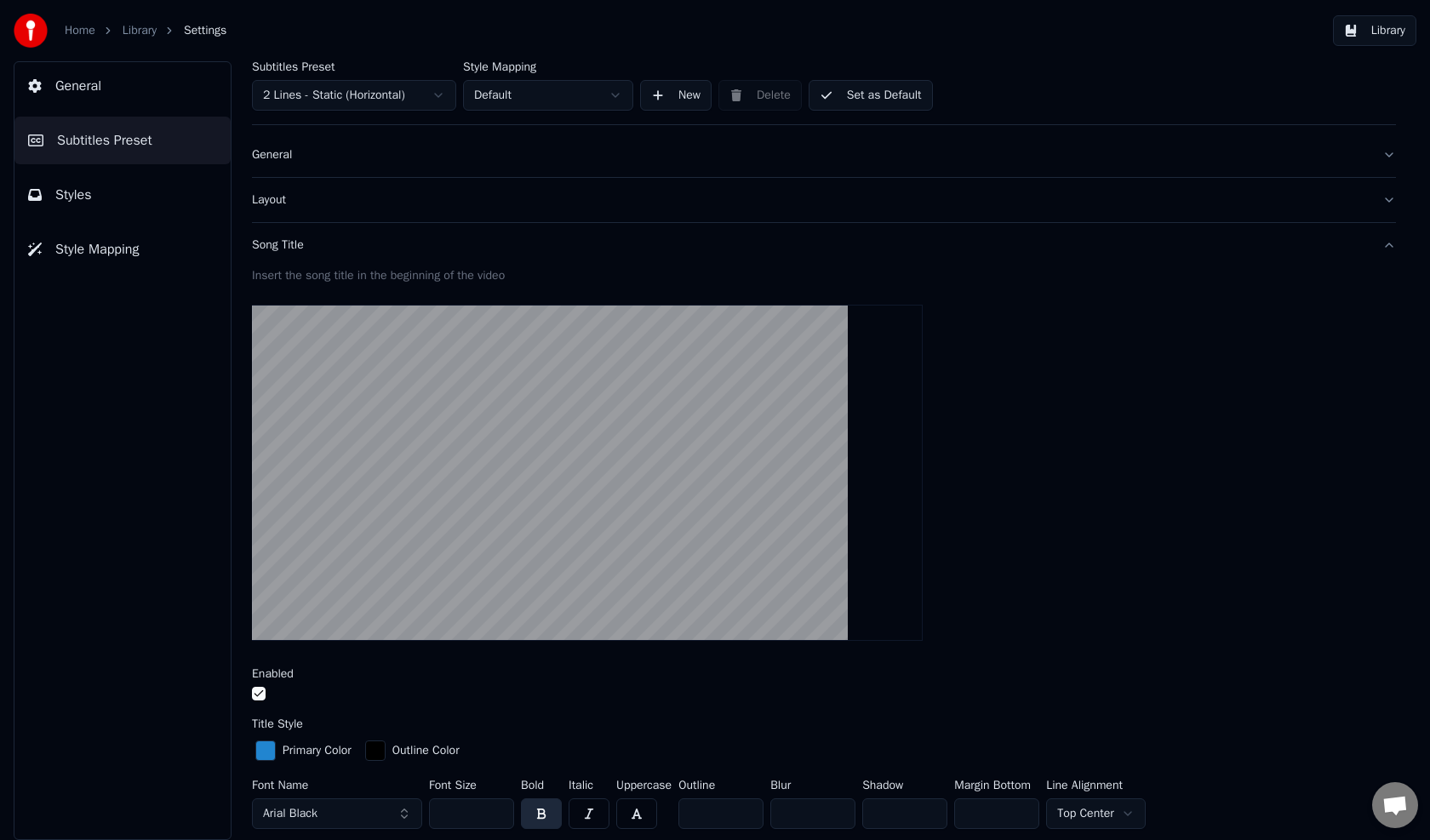 scroll, scrollTop: 0, scrollLeft: 0, axis: both 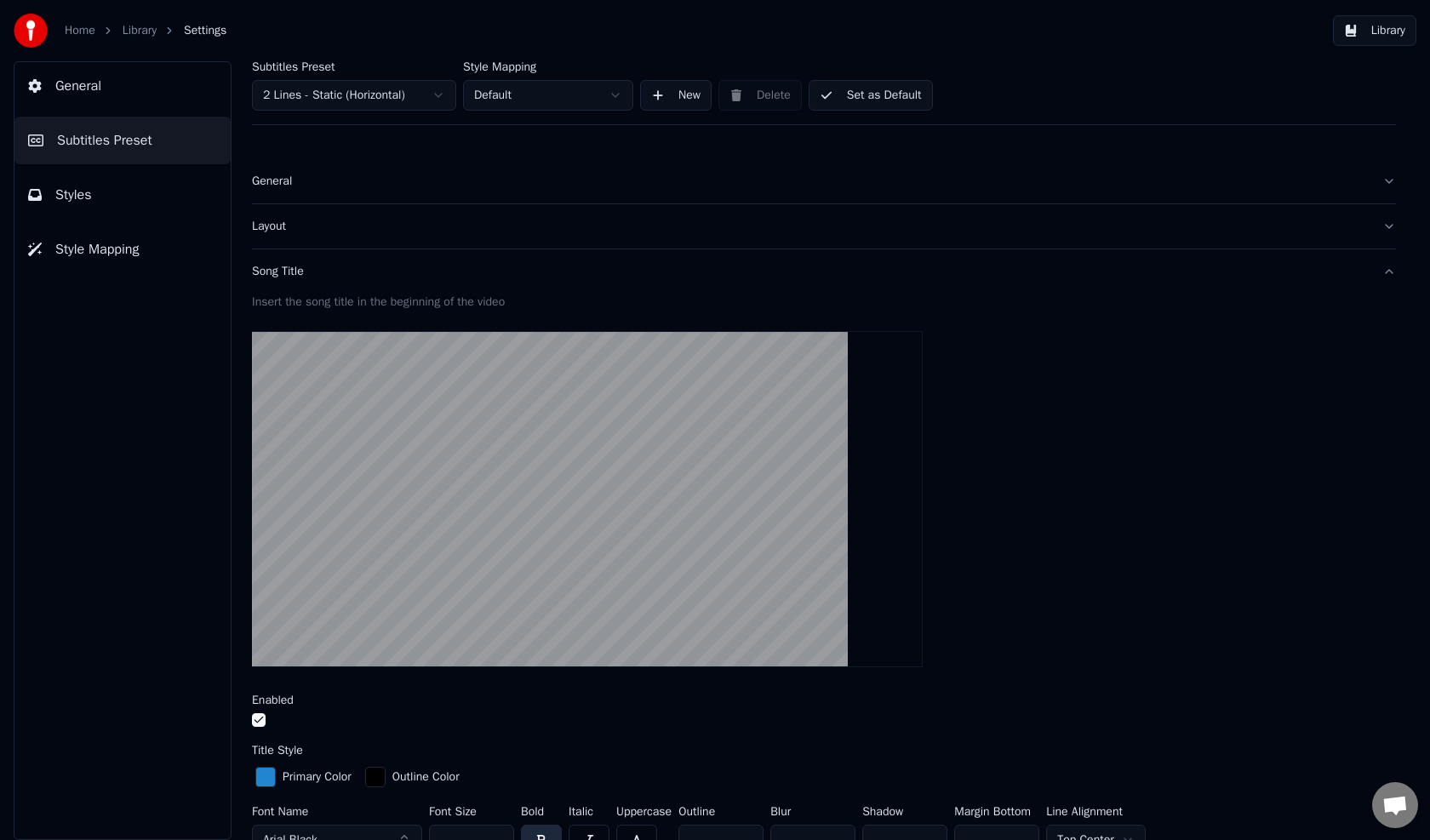 click on "Layout" at bounding box center [810, 226] 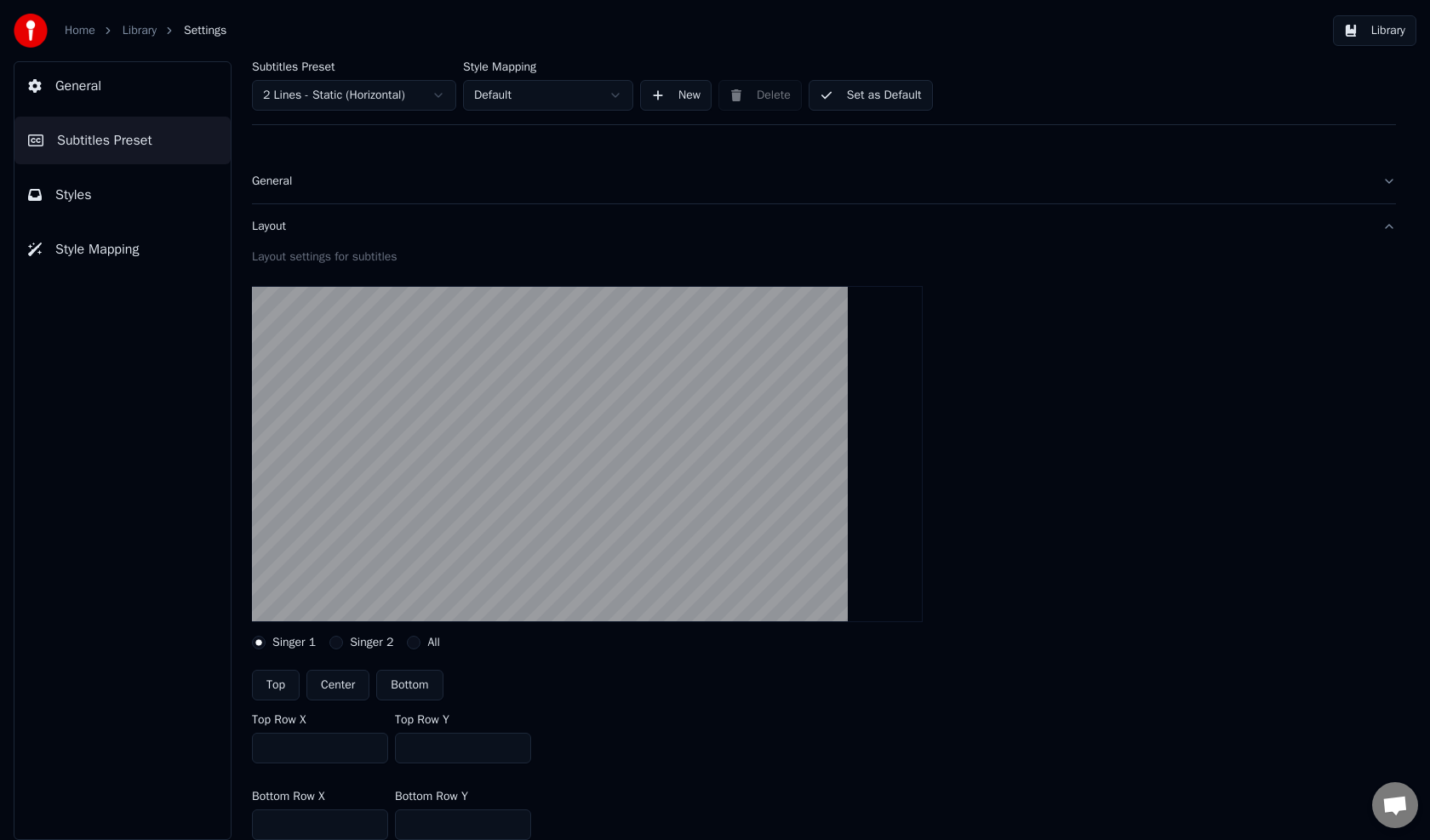 click on "Bottom" at bounding box center (409, 685) 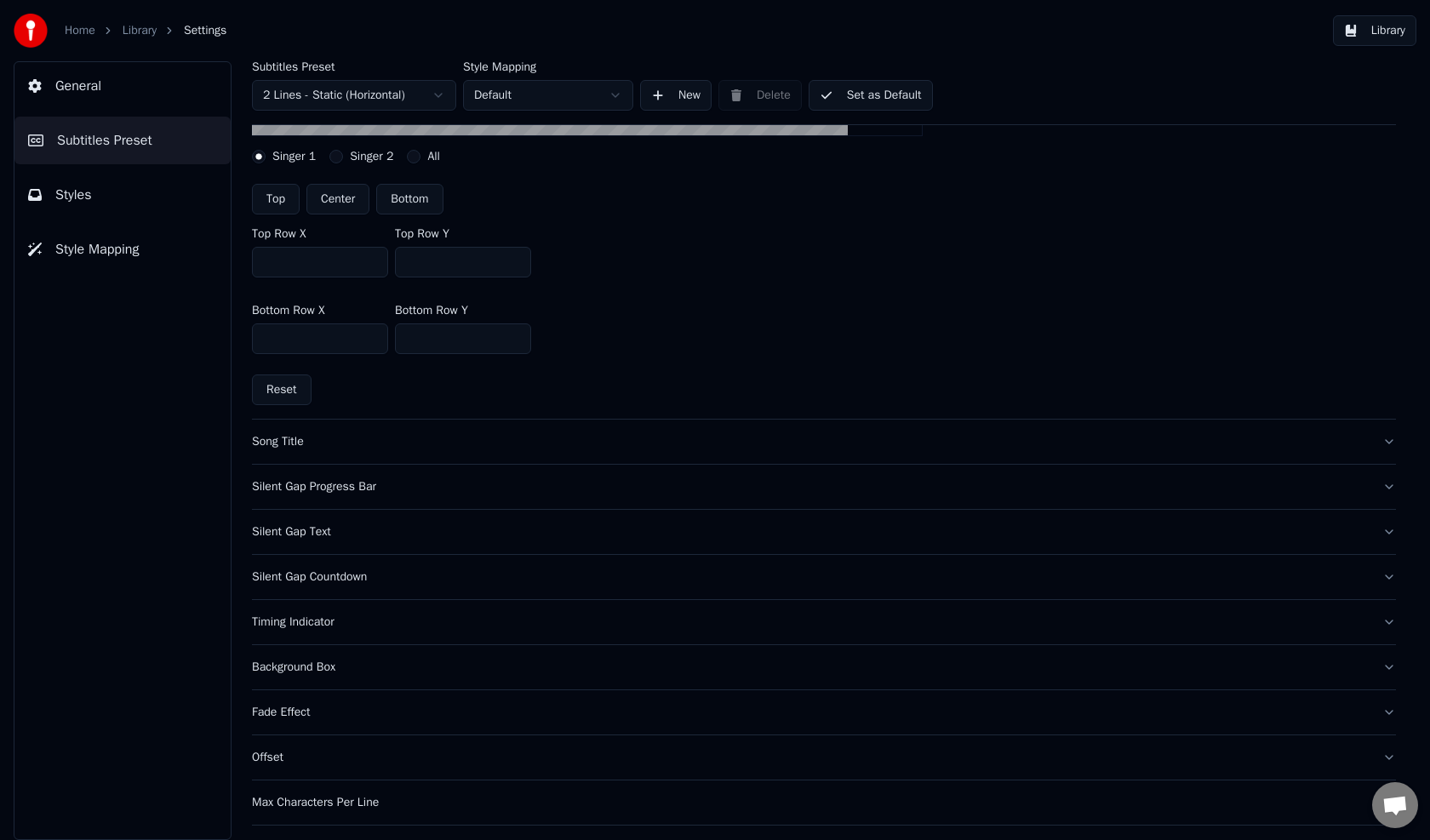 scroll, scrollTop: 511, scrollLeft: 0, axis: vertical 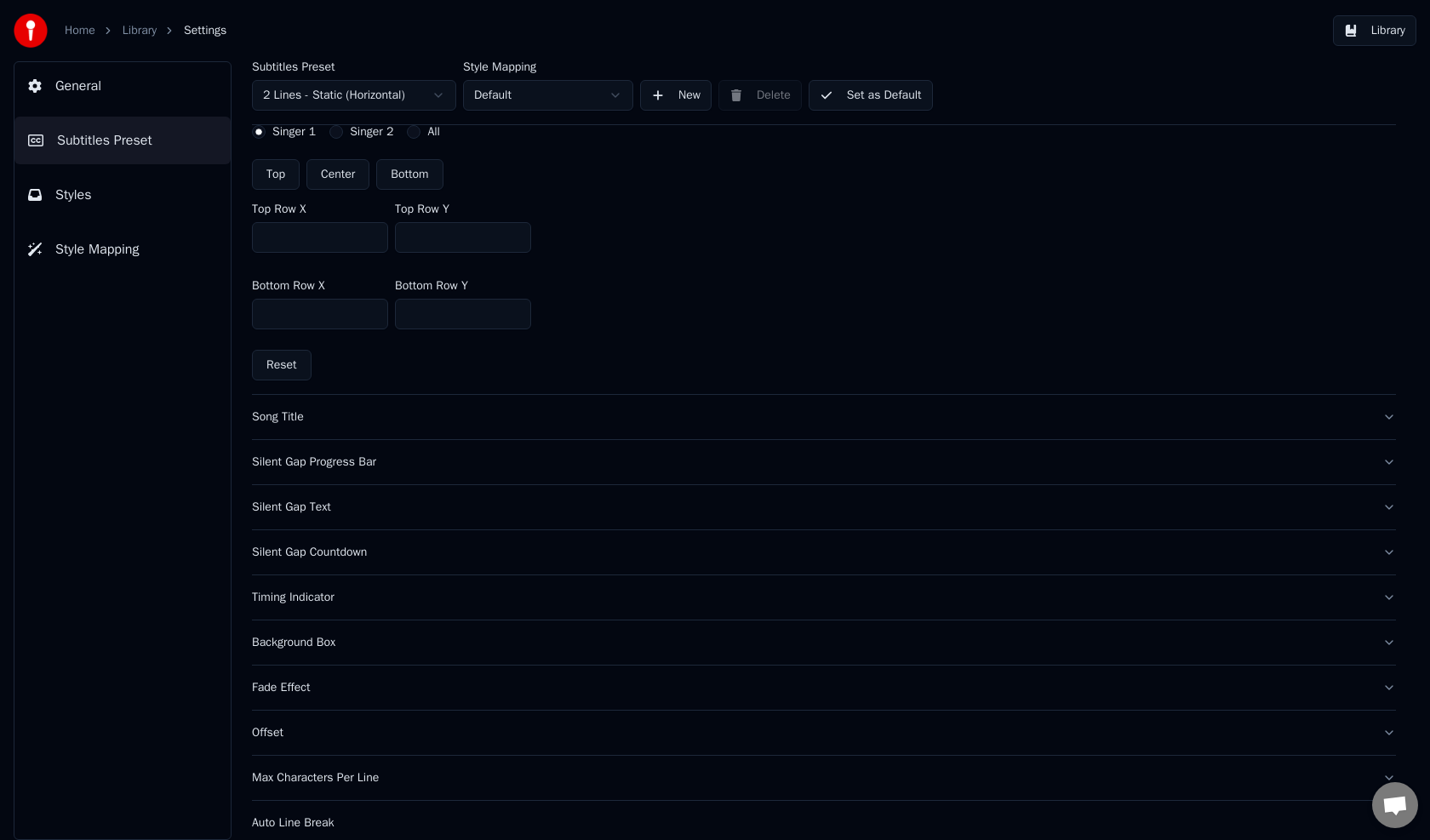 click on "Silent Gap Countdown" at bounding box center [810, 552] 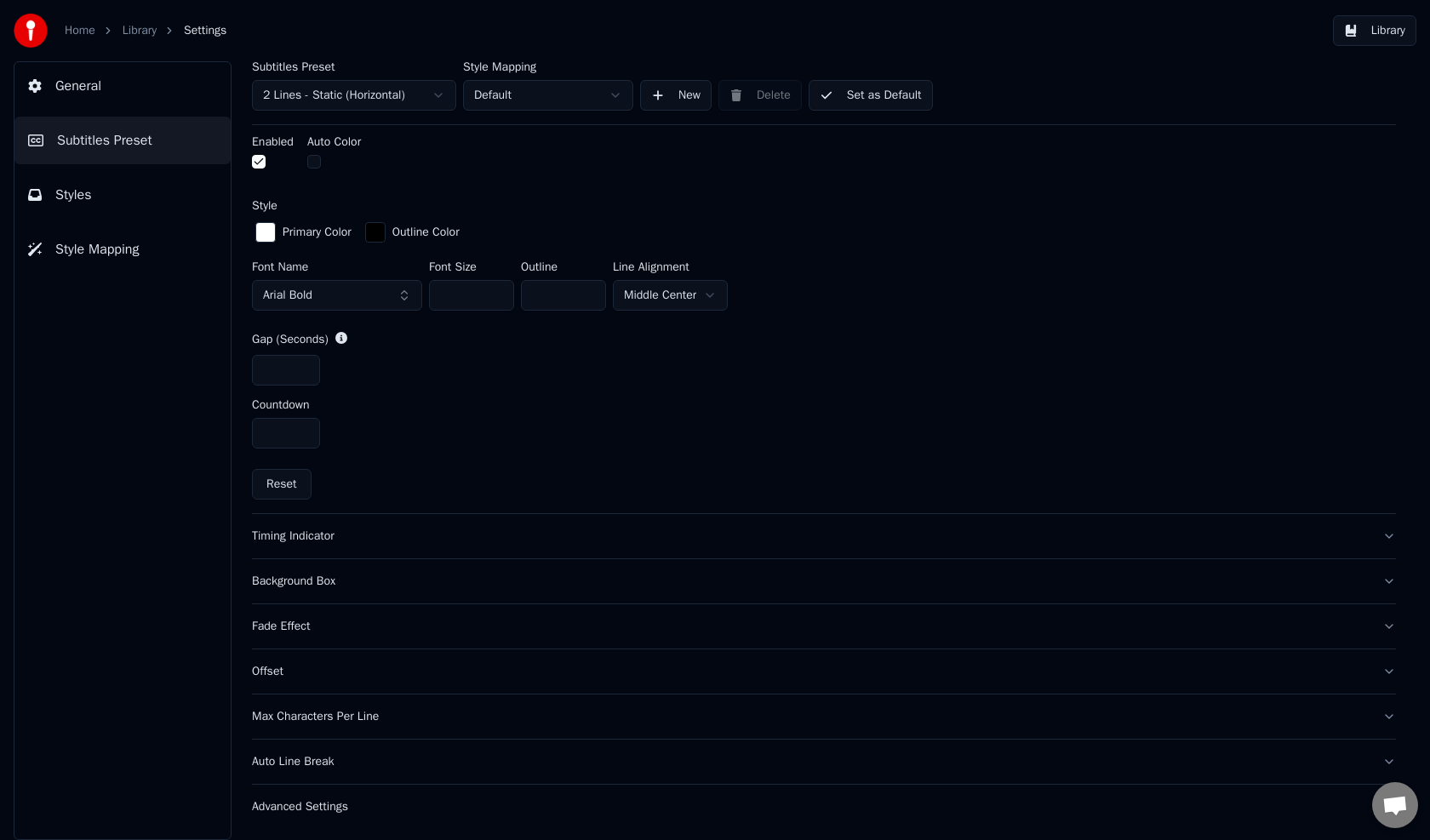 scroll, scrollTop: 694, scrollLeft: 0, axis: vertical 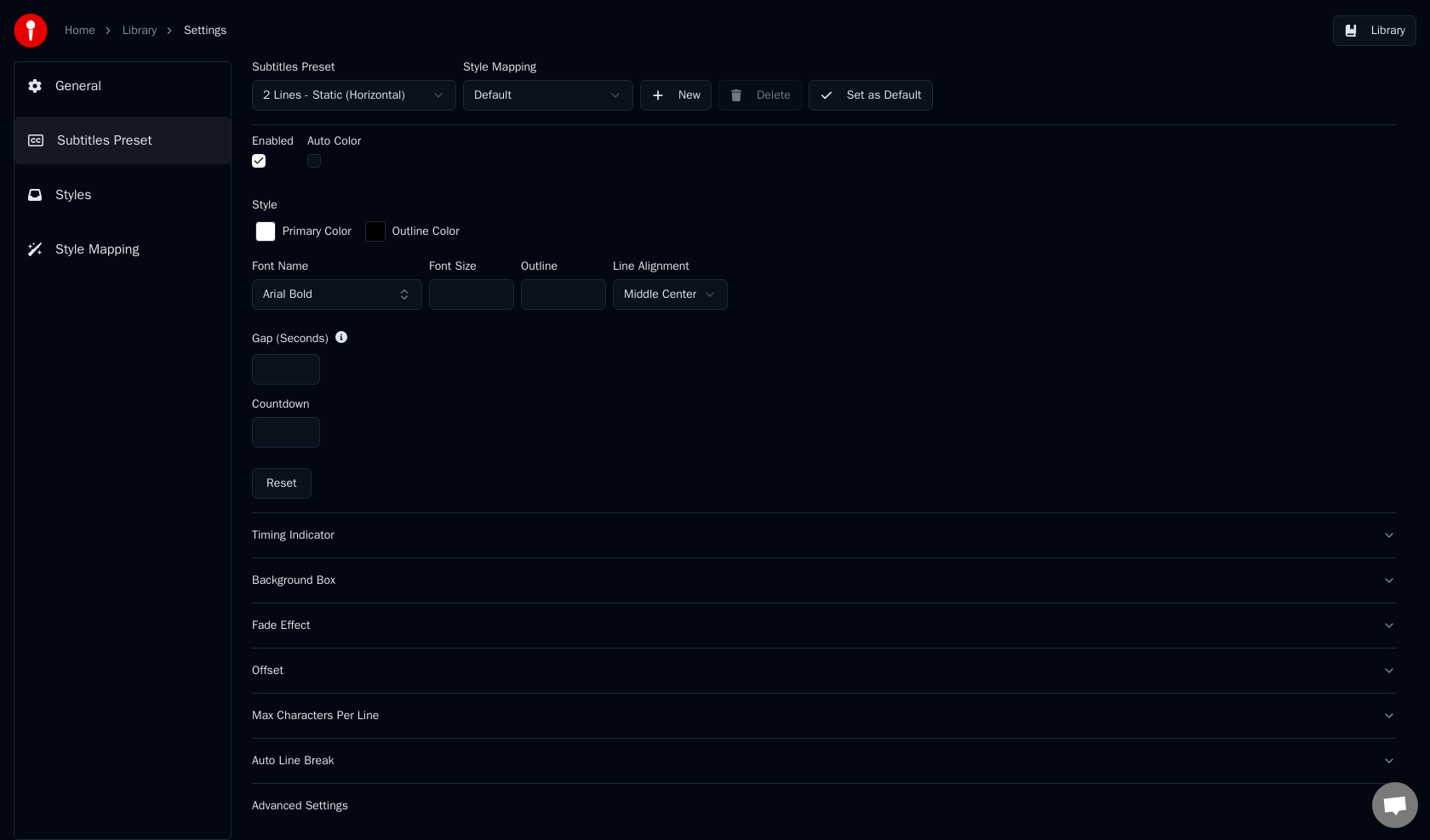 click on "Style Mapping" at bounding box center (97, 249) 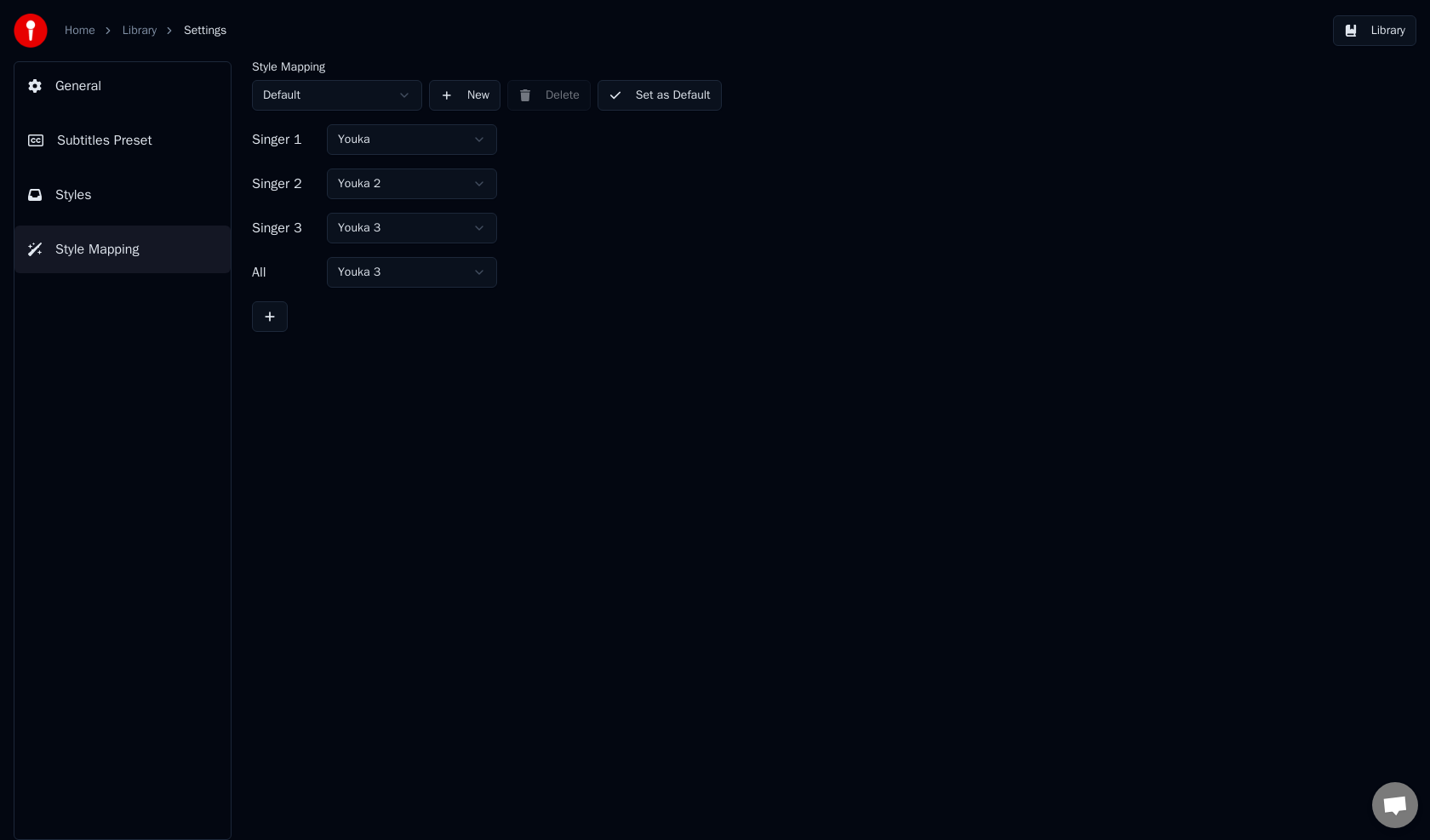 click on "Home Library Settings Library General Subtitles Preset Styles Style Mapping Style Mapping Default New Delete Set as Default Singer   1 Youka Singer   2 Youka 2 Singer   3 Youka 3 All Youka 3" at bounding box center (715, 420) 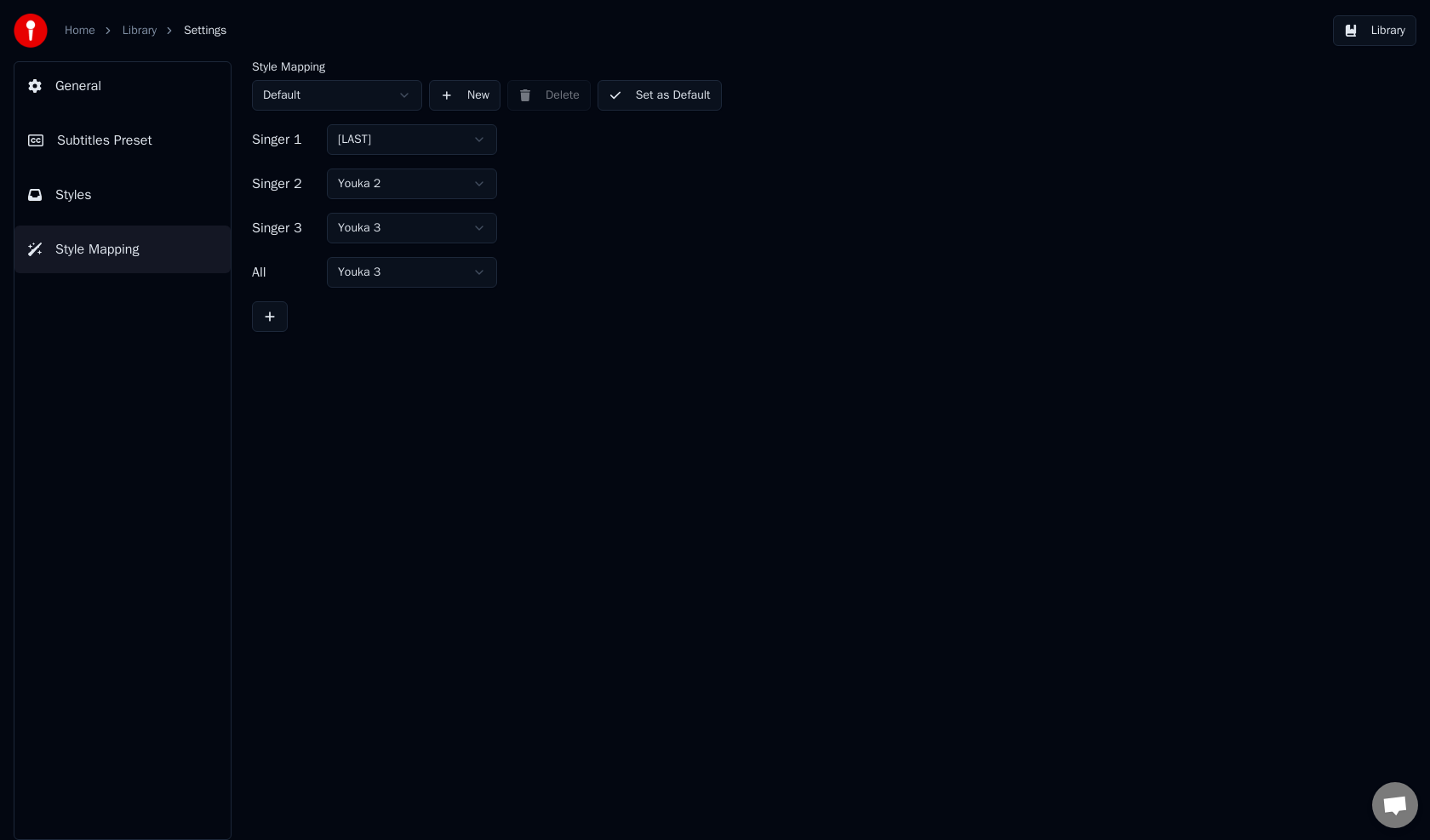 click on "Subtitles Preset" at bounding box center [105, 140] 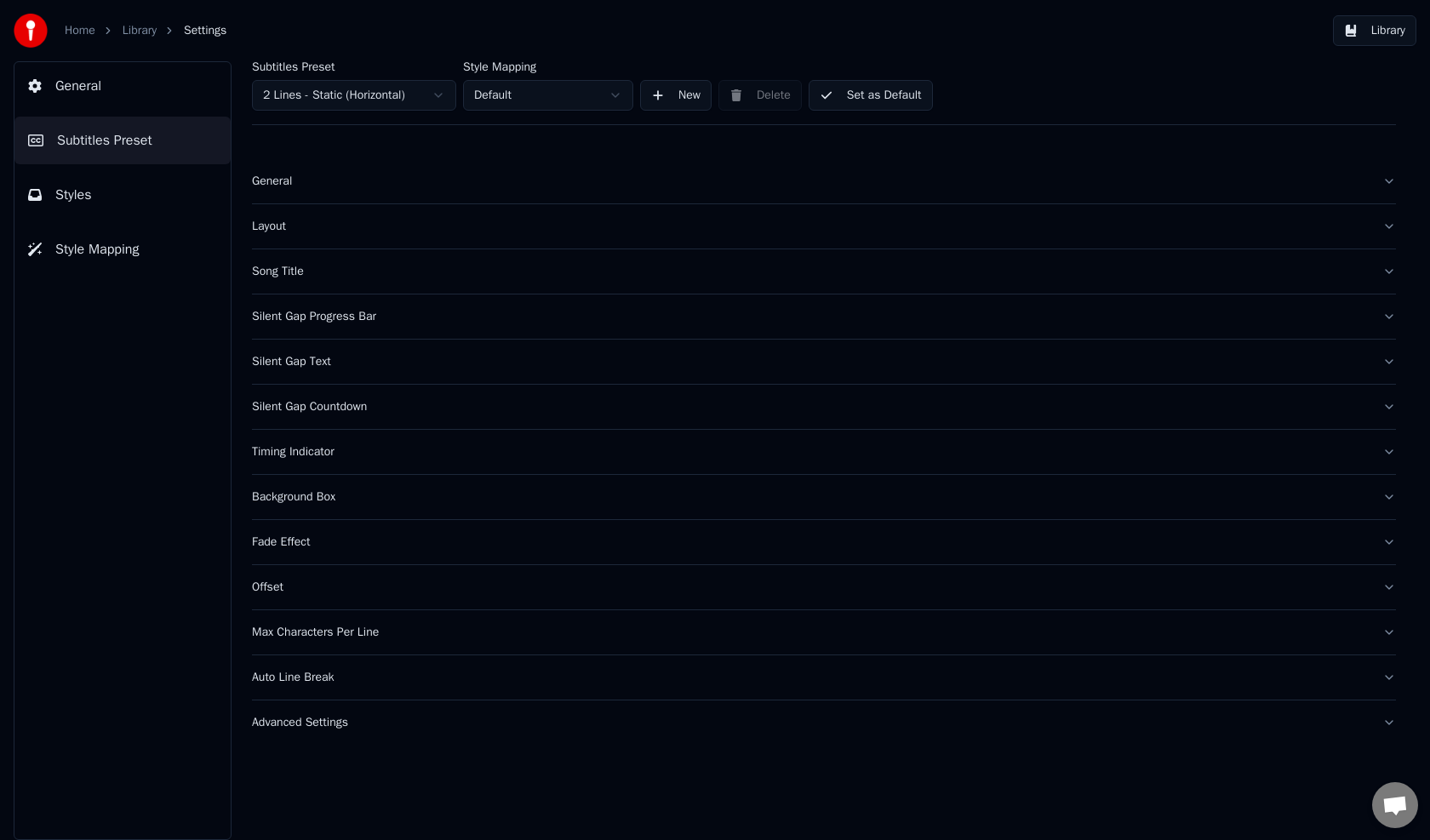 drag, startPoint x: 262, startPoint y: 225, endPoint x: 365, endPoint y: 243, distance: 104.56099 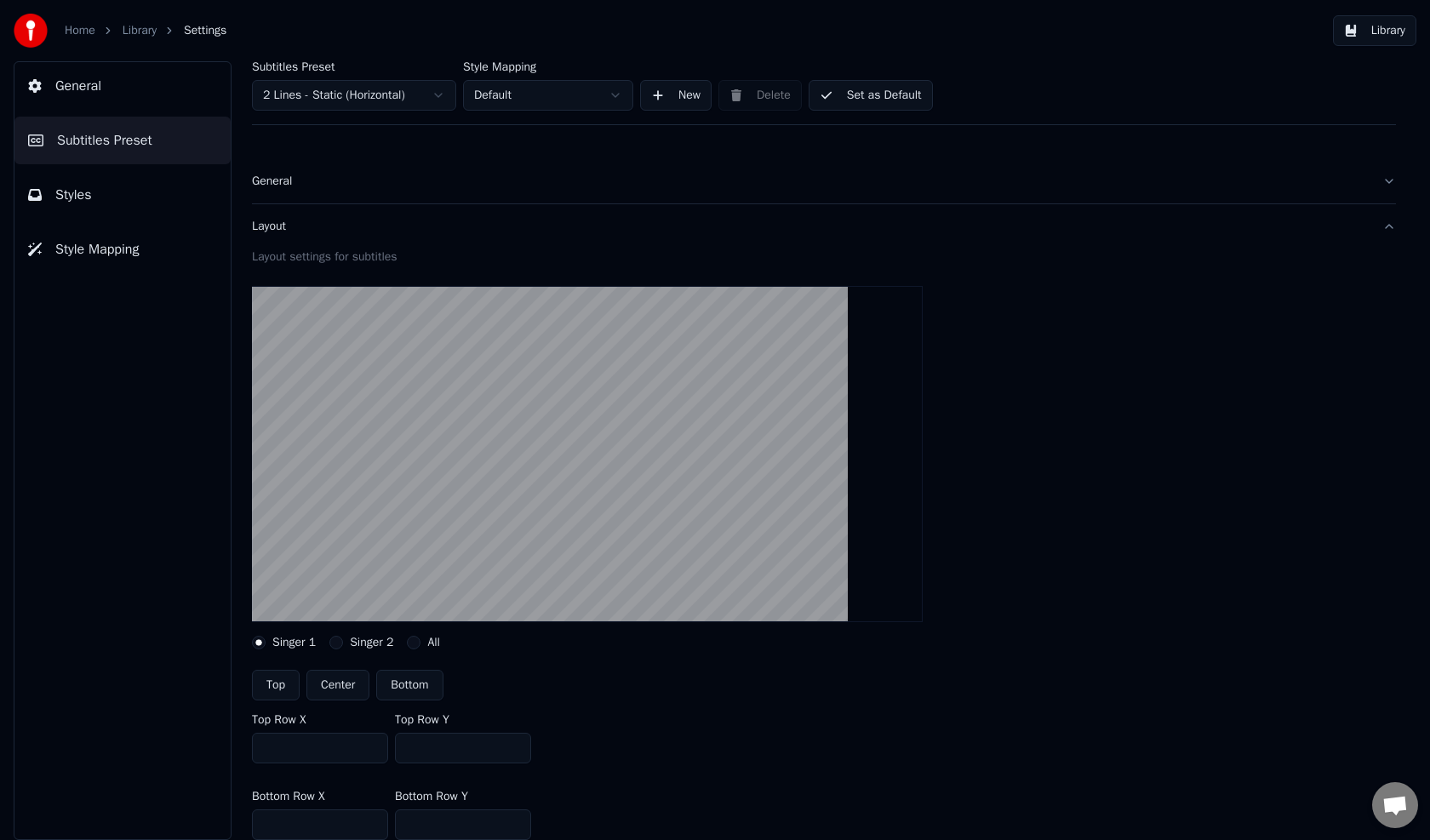 click on "Style Mapping" at bounding box center (97, 249) 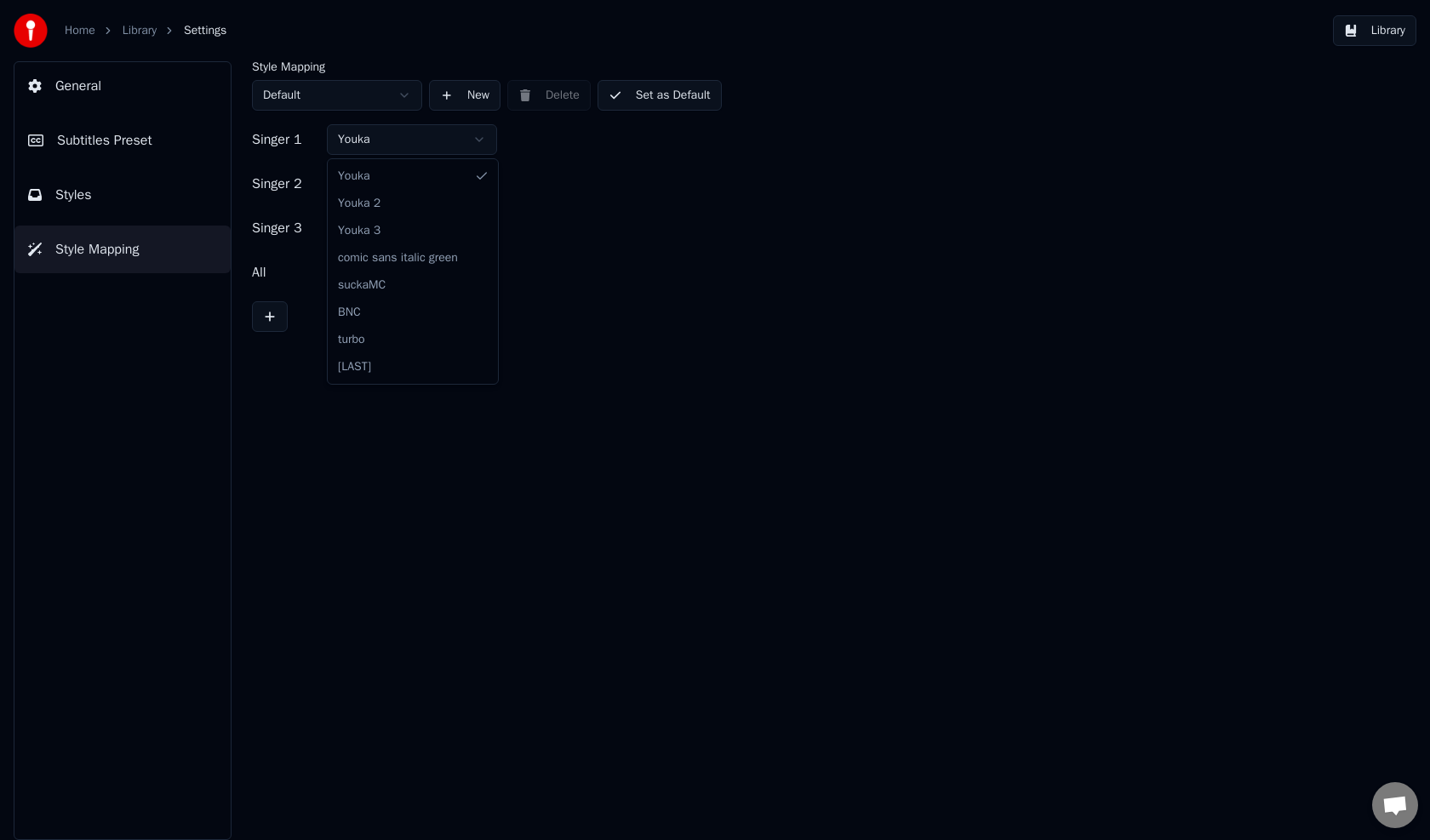 click on "Home Library Settings Library General Subtitles Preset Styles Style Mapping Style Mapping Default New Delete Set as Default Singer   1 Youka Singer   2 Youka 2 Singer   3 Youka 3 All Youka 3 Youka Youka 2 Youka 3 comic sans italic green [USERNAME] BNC turbo alice" at bounding box center (715, 420) 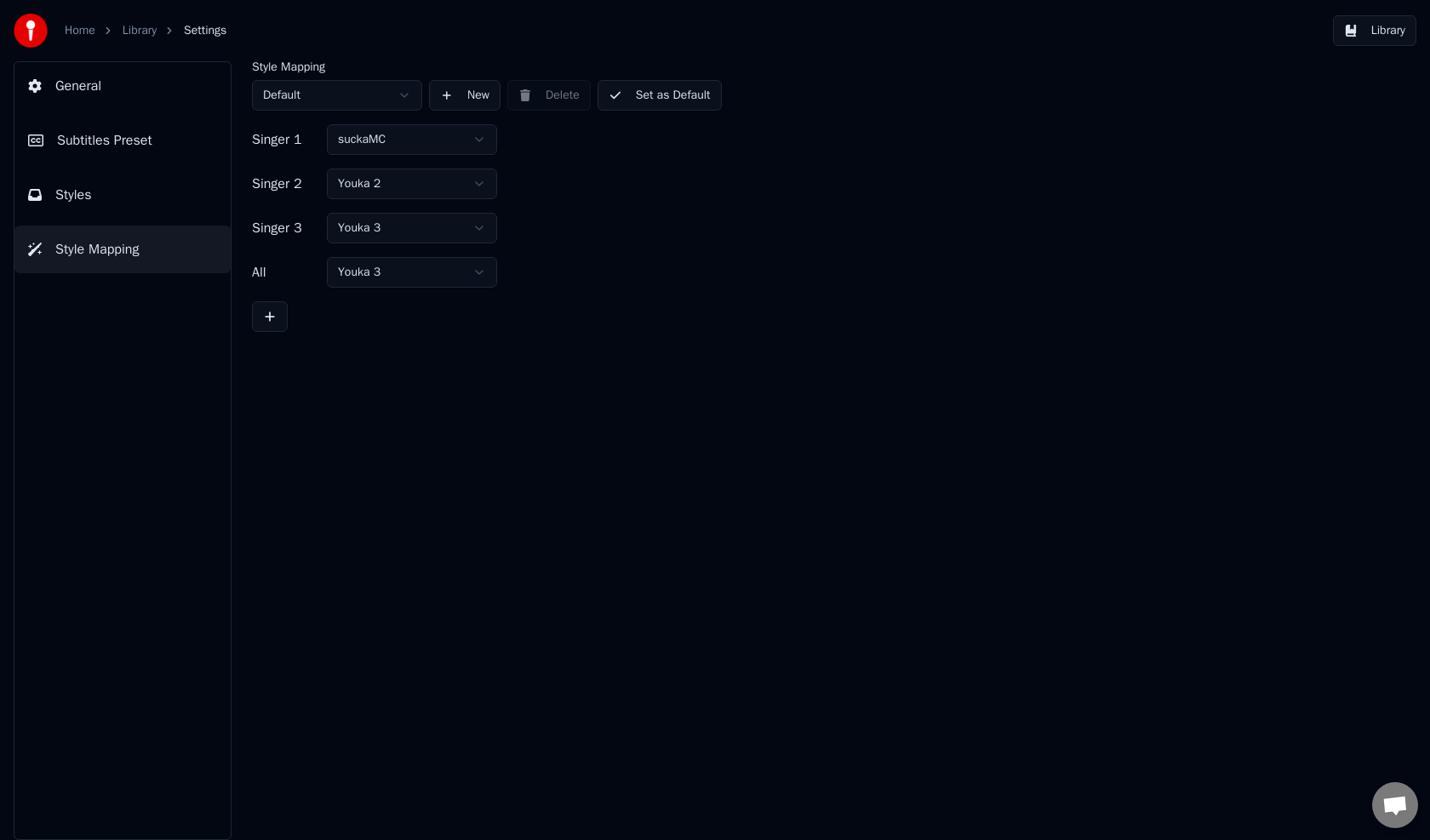 click on "Set as Default" at bounding box center (660, 95) 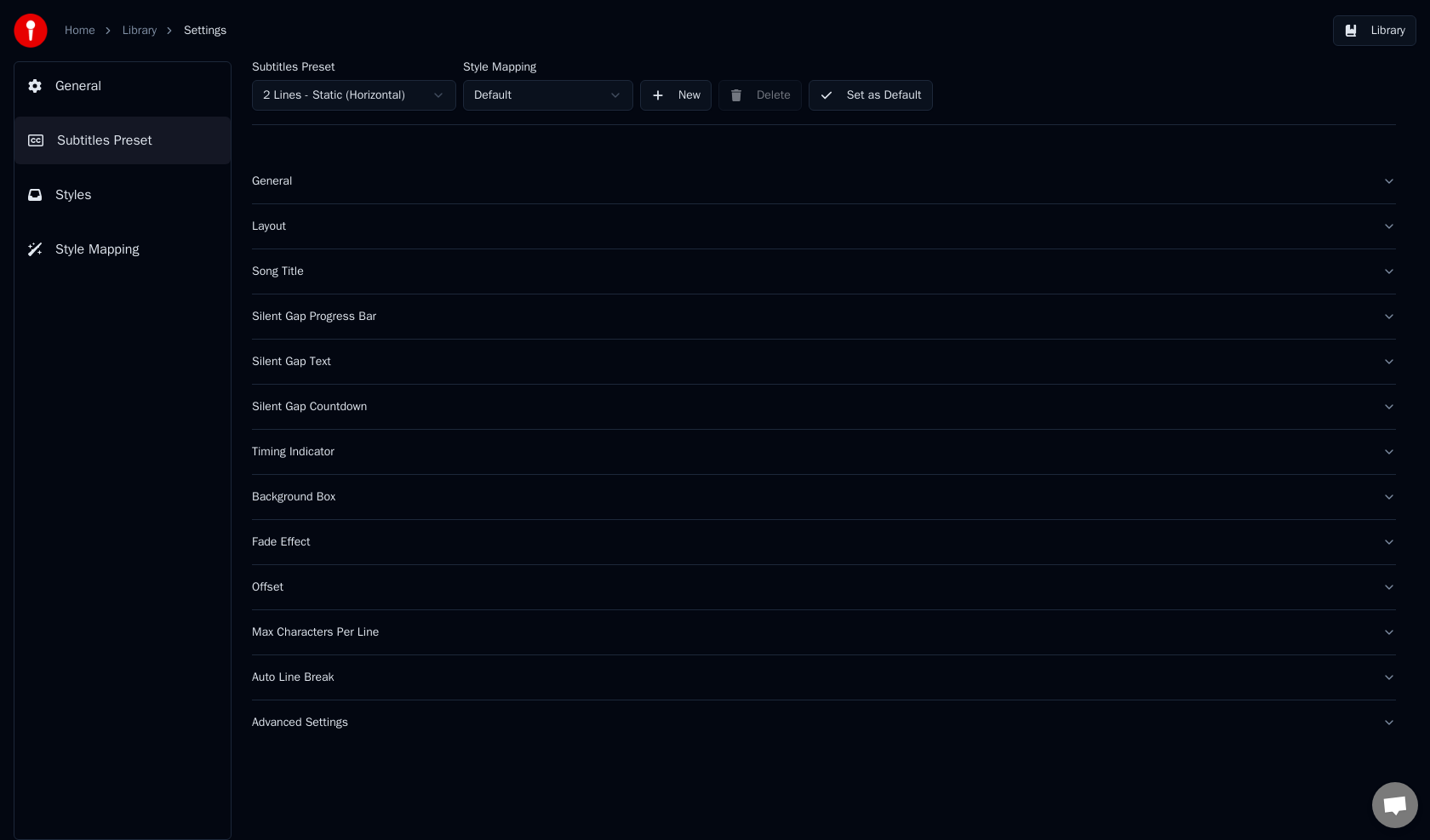 click on "Layout" at bounding box center (810, 226) 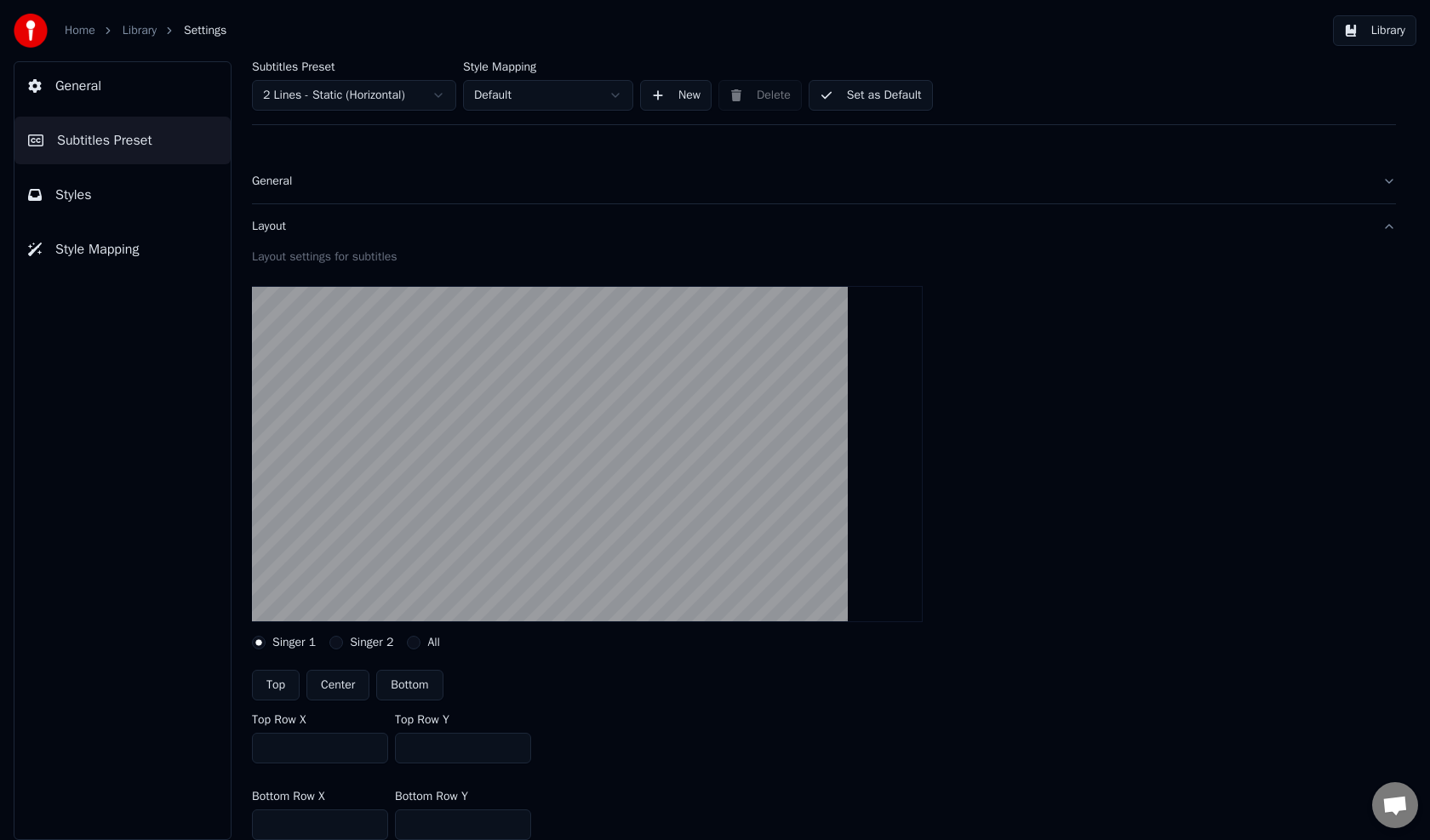 click on "Set as Default" at bounding box center [871, 95] 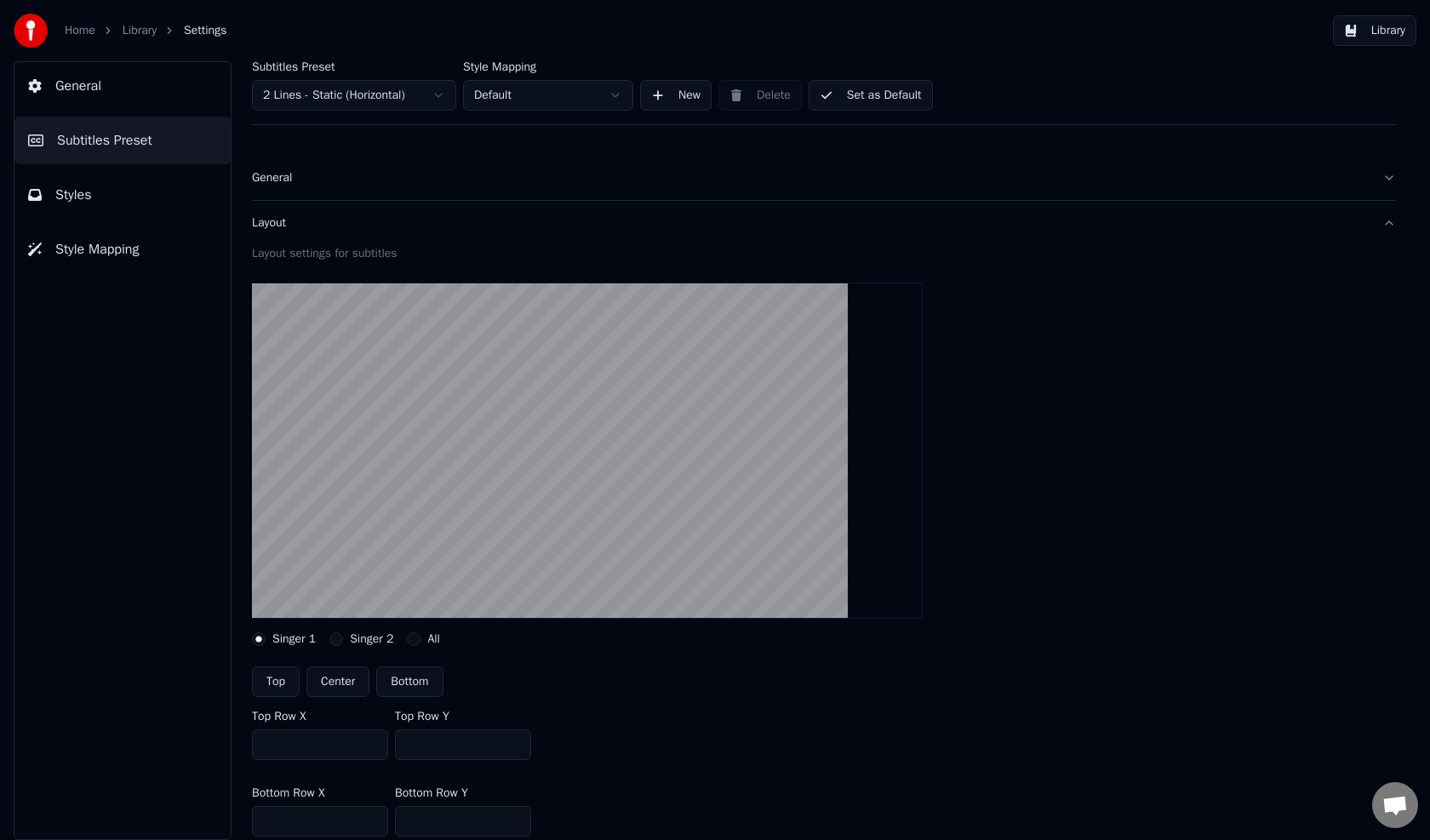 scroll, scrollTop: 0, scrollLeft: 0, axis: both 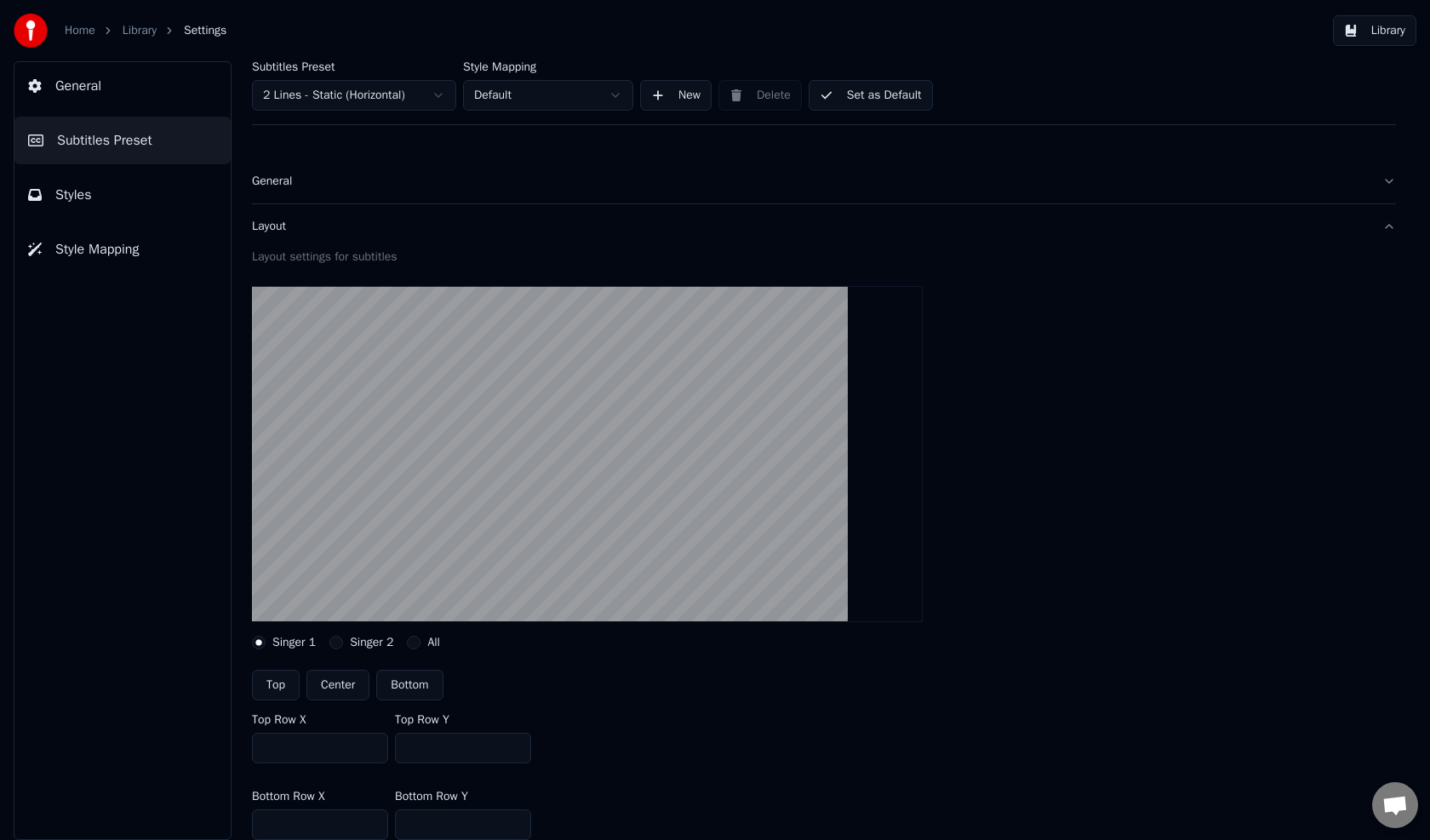 click on "General" at bounding box center (78, 86) 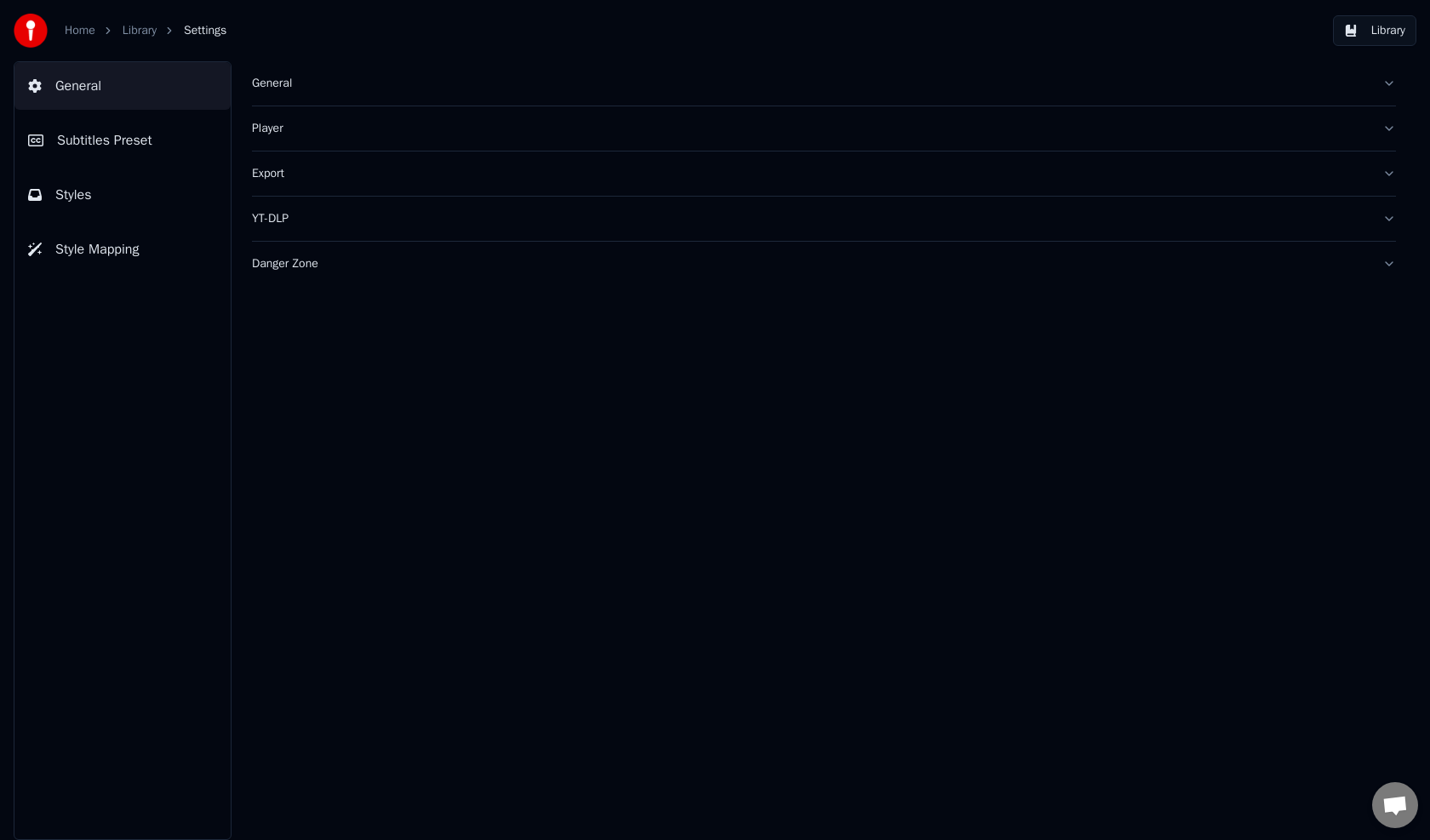 click on "General" at bounding box center [78, 86] 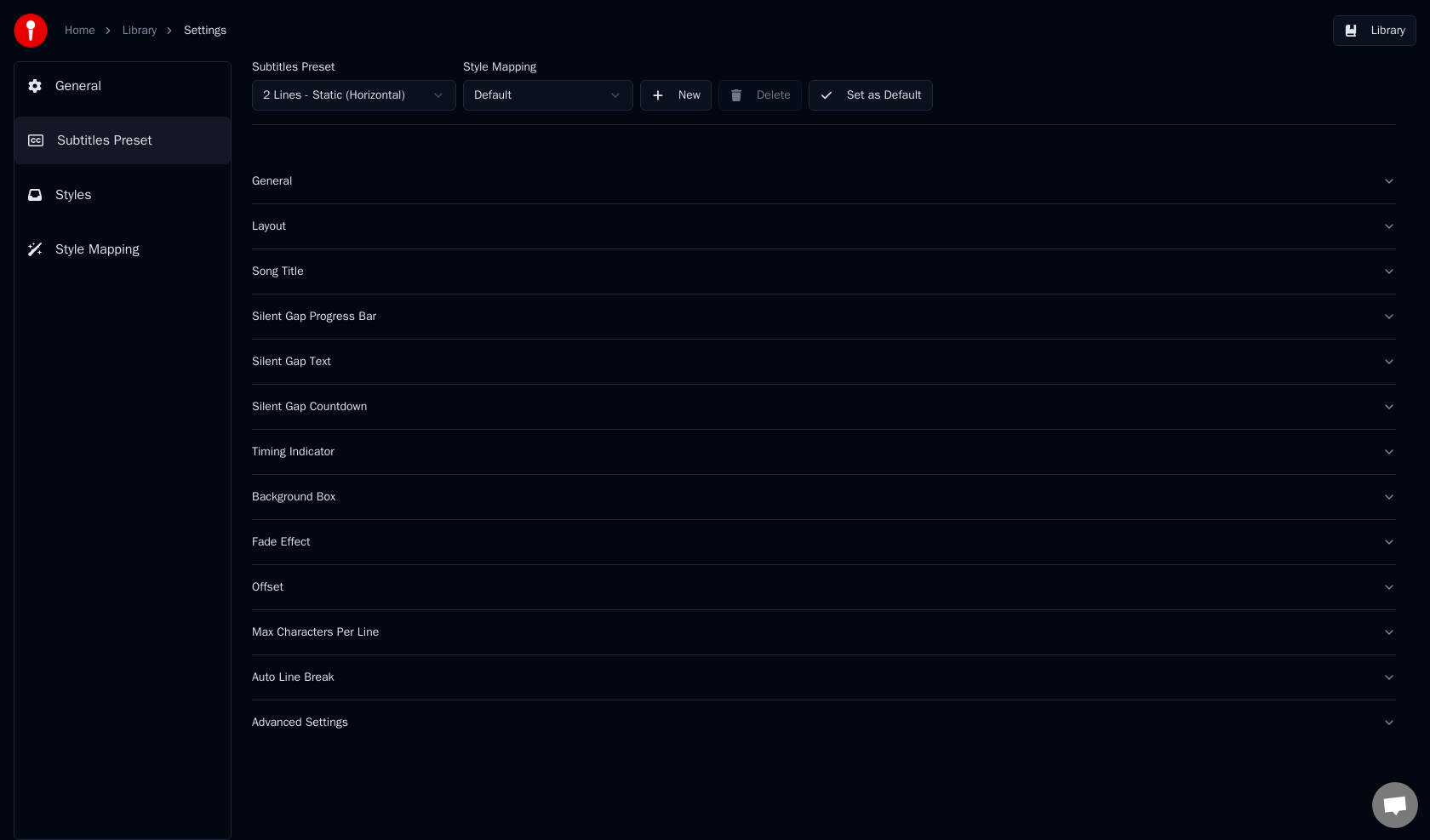click on "Styles" at bounding box center (123, 195) 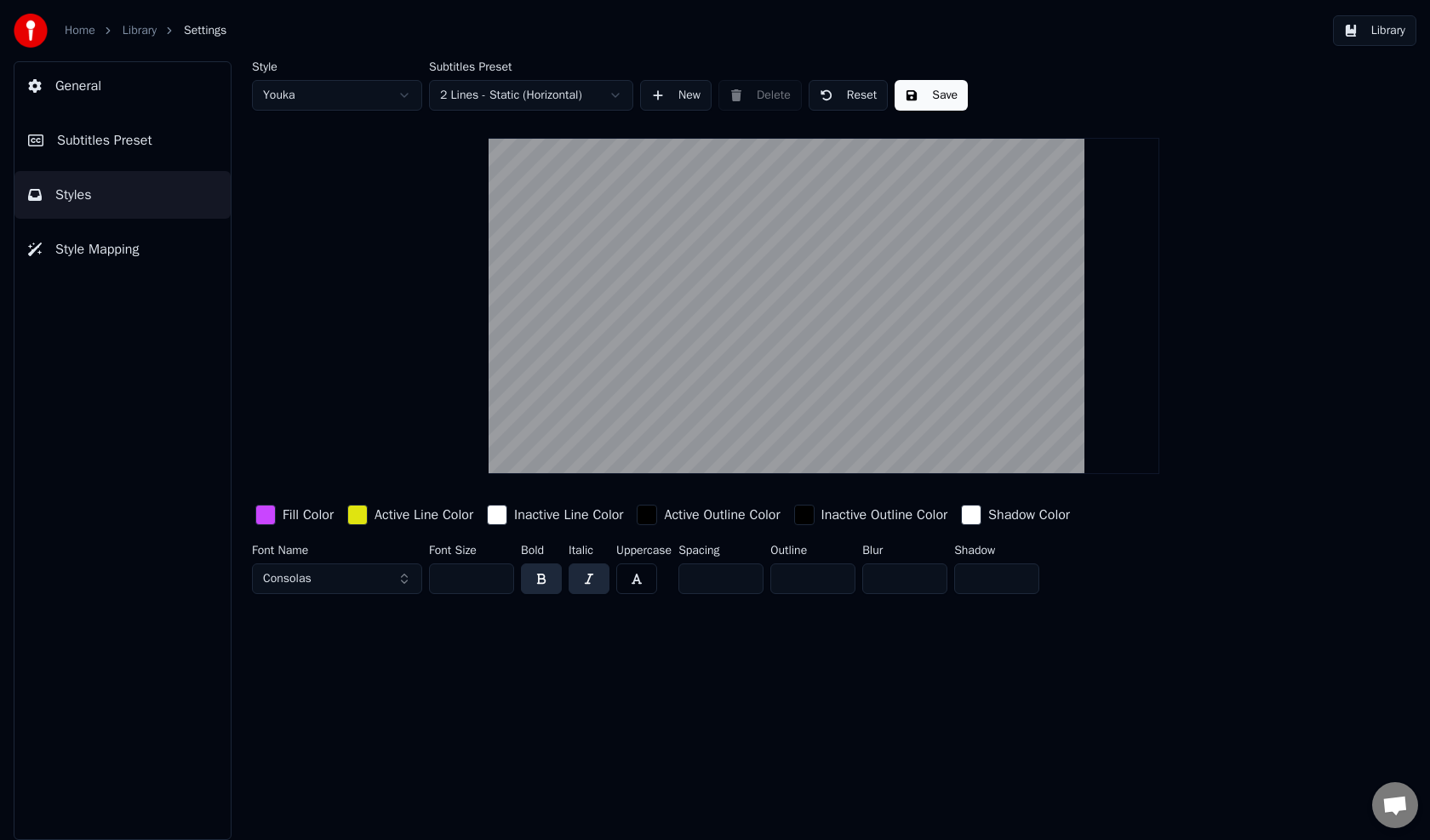 click on "Style Mapping" at bounding box center (97, 249) 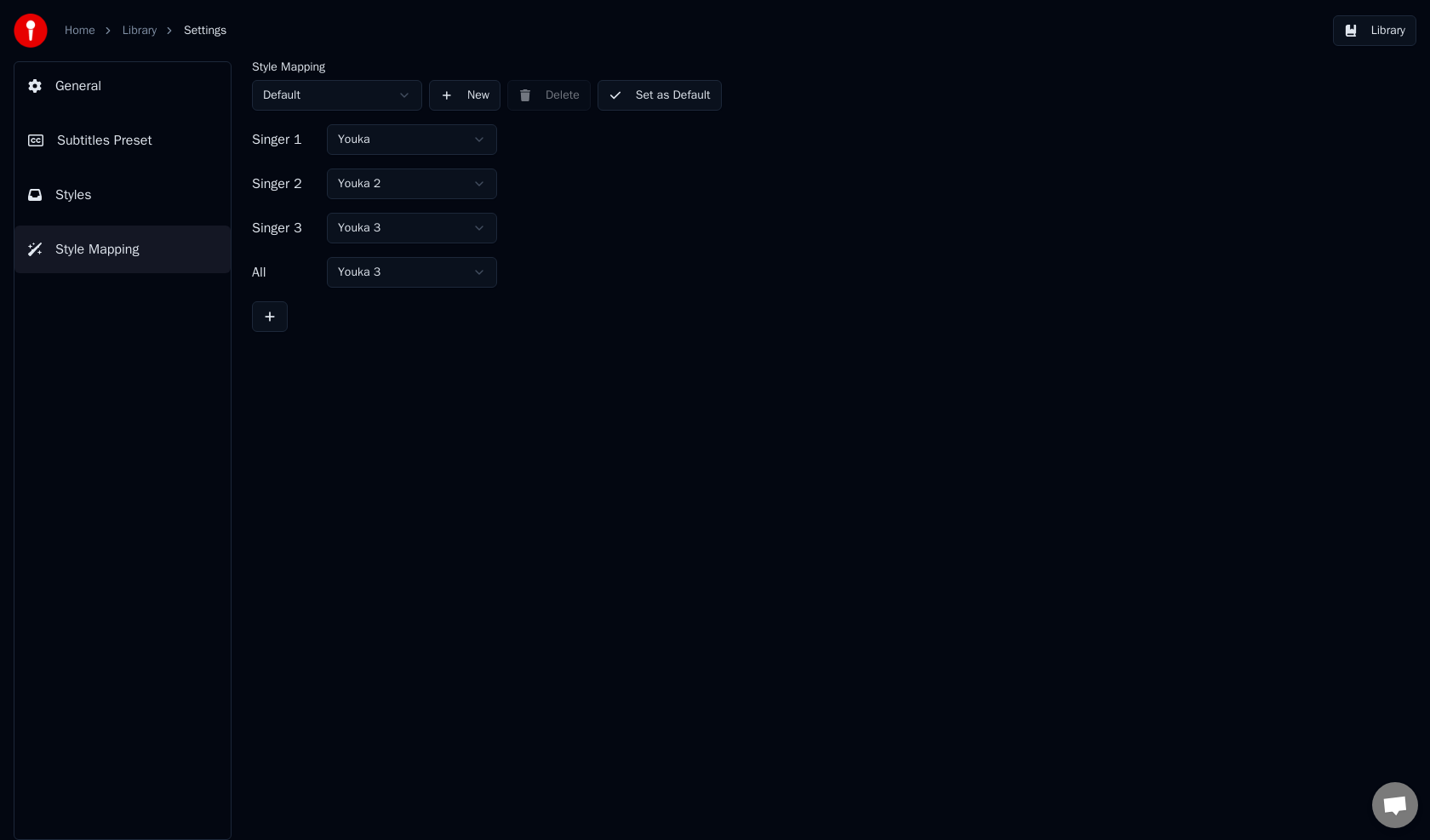 click on "Home Library Settings Library General Subtitles Preset Styles Style Mapping Style Mapping Default New Delete Set as Default Singer   1 Youka Singer   2 Youka 2 Singer   3 Youka 3 All Youka 3" at bounding box center [715, 420] 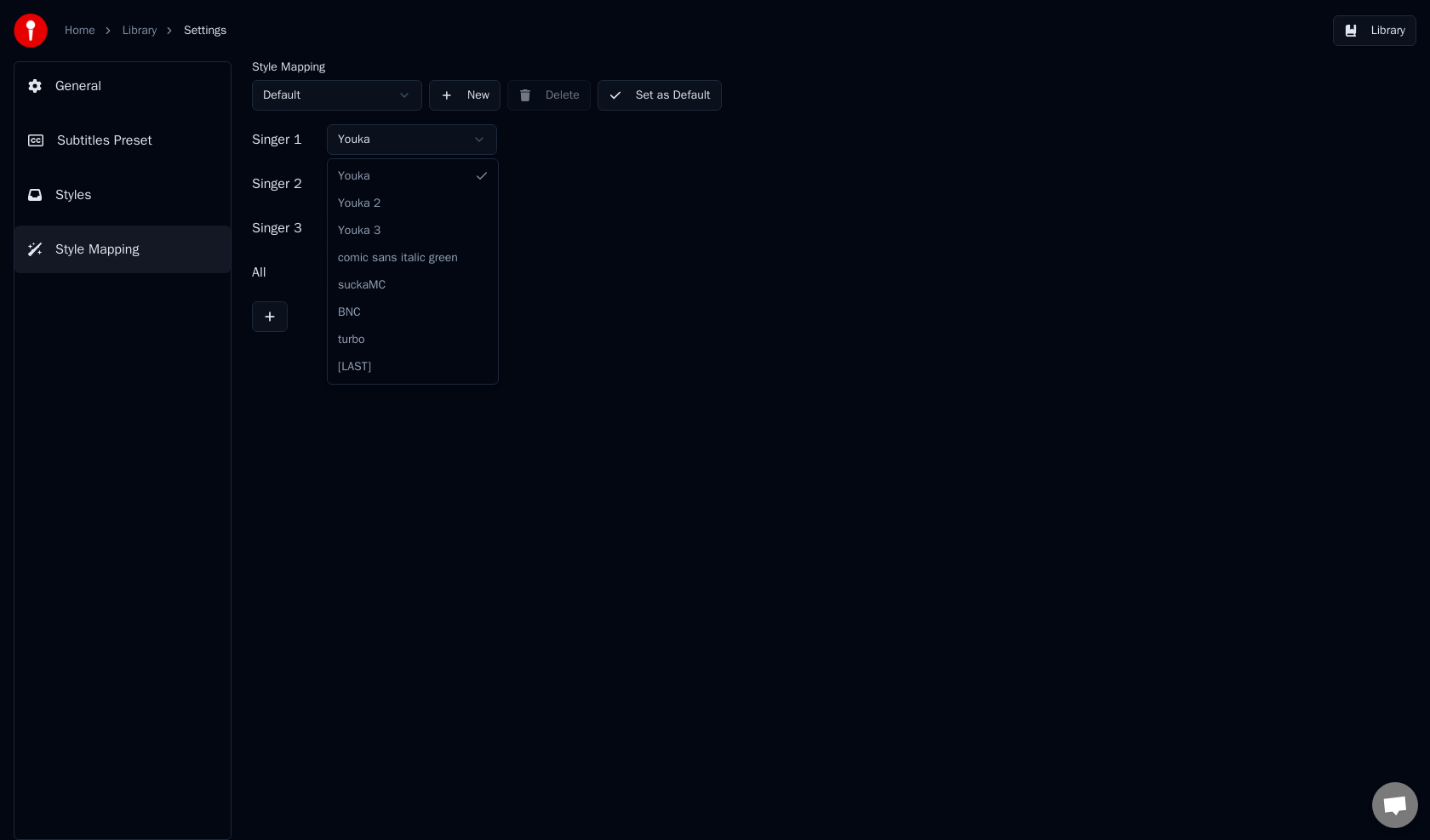 drag, startPoint x: 365, startPoint y: 292, endPoint x: 391, endPoint y: 283, distance: 27.513633 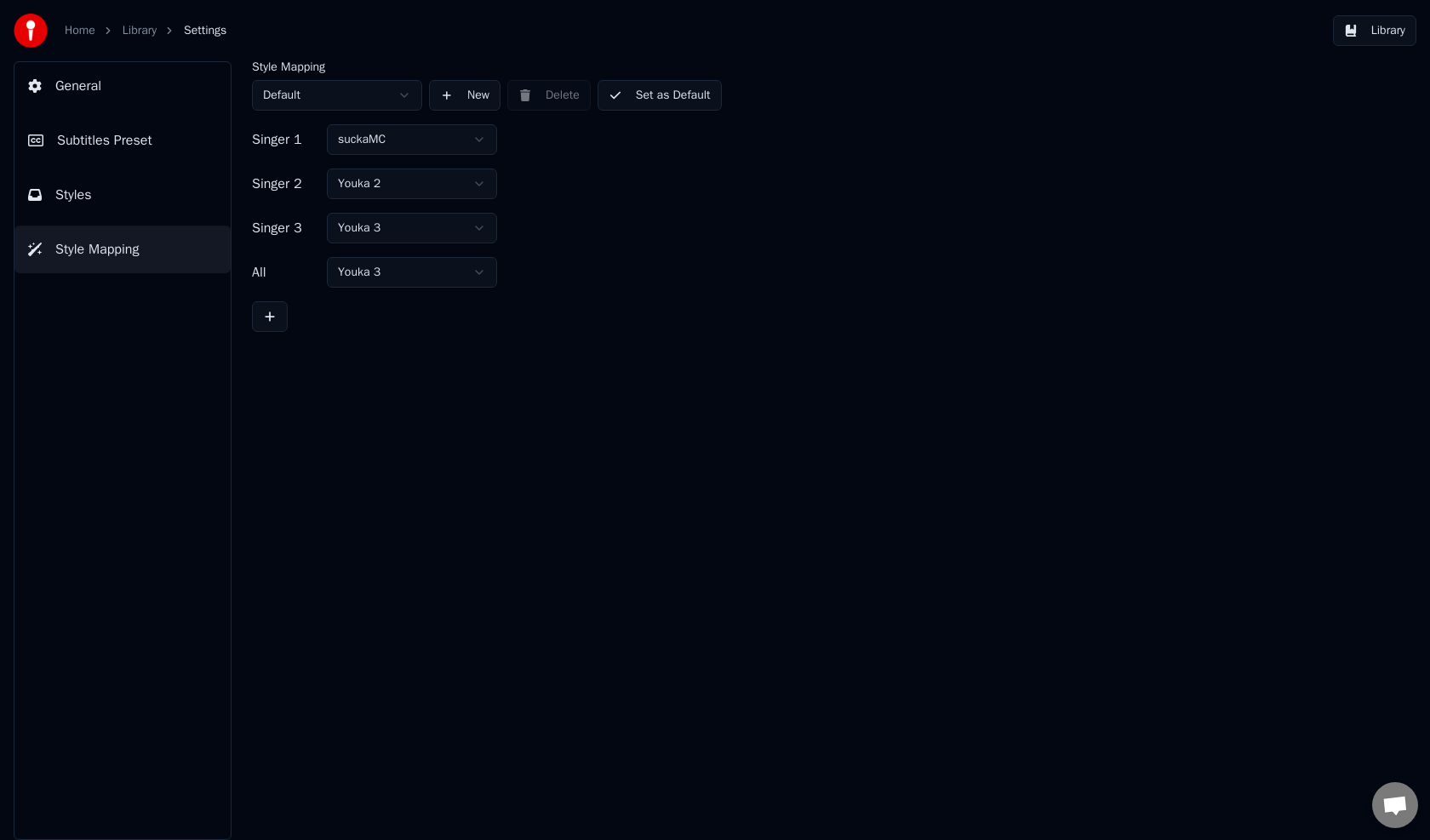 click on "Styles" at bounding box center [73, 195] 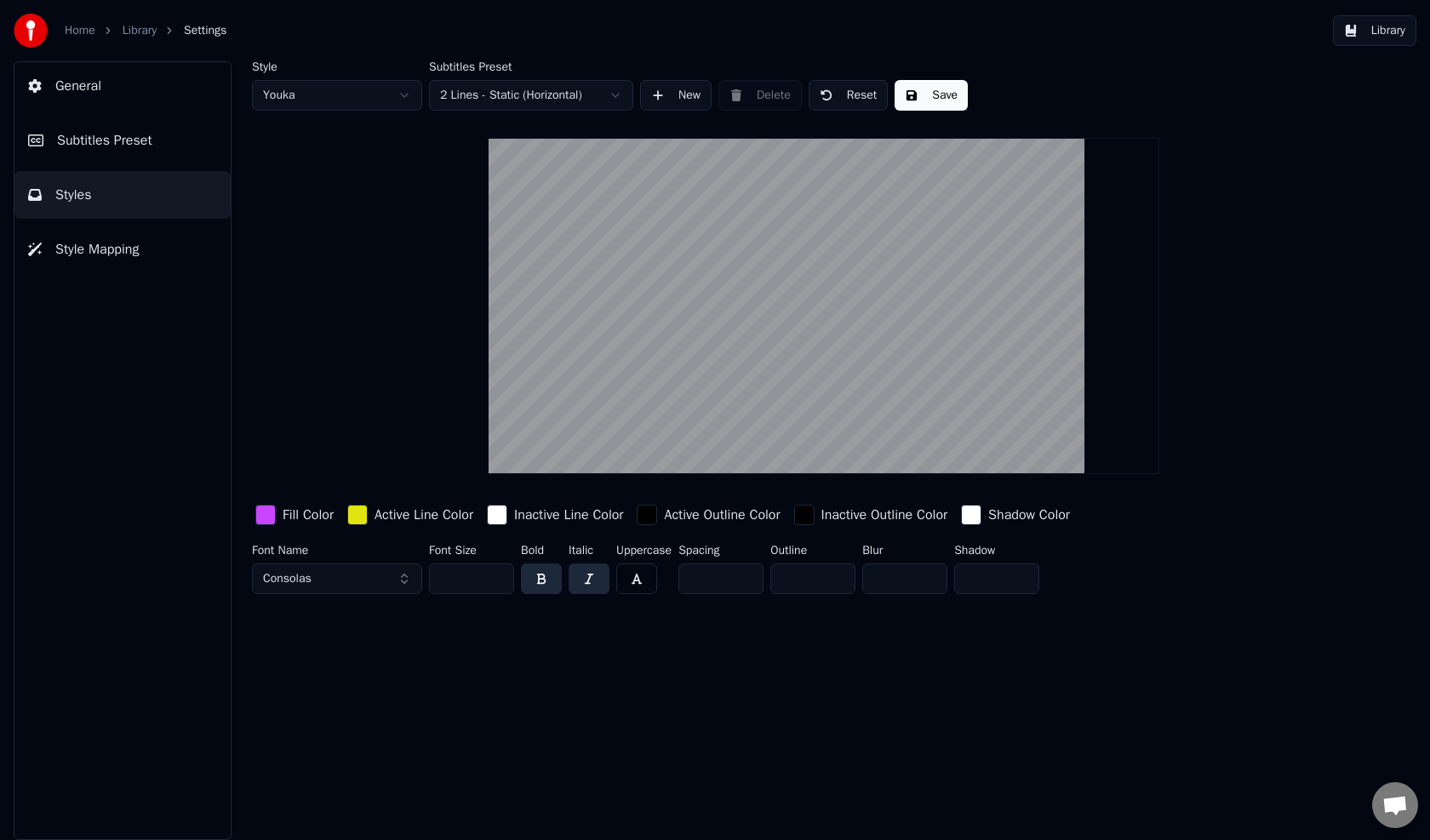 click on "Styles" at bounding box center [73, 195] 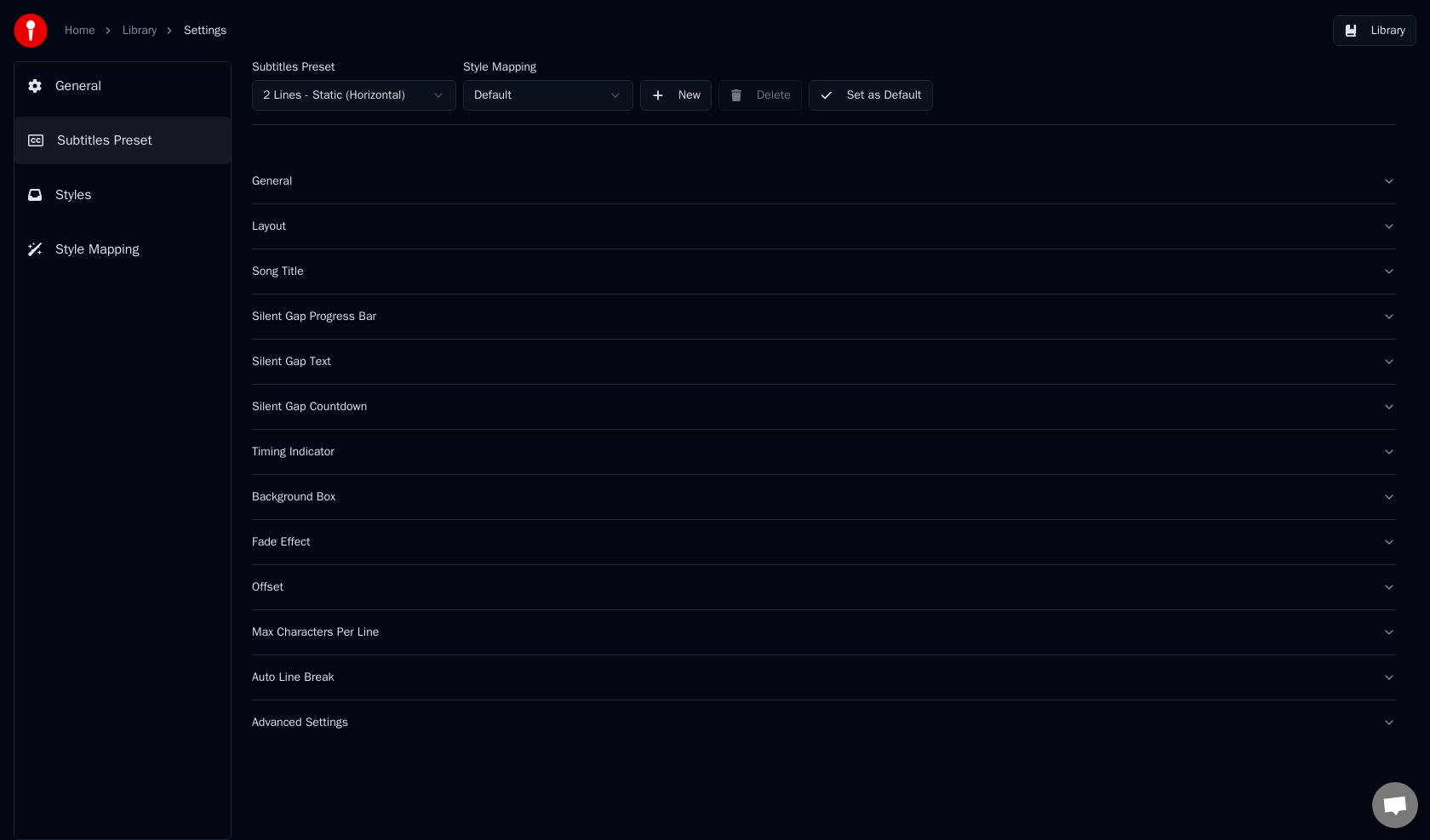 click on "Song Title" at bounding box center [810, 271] 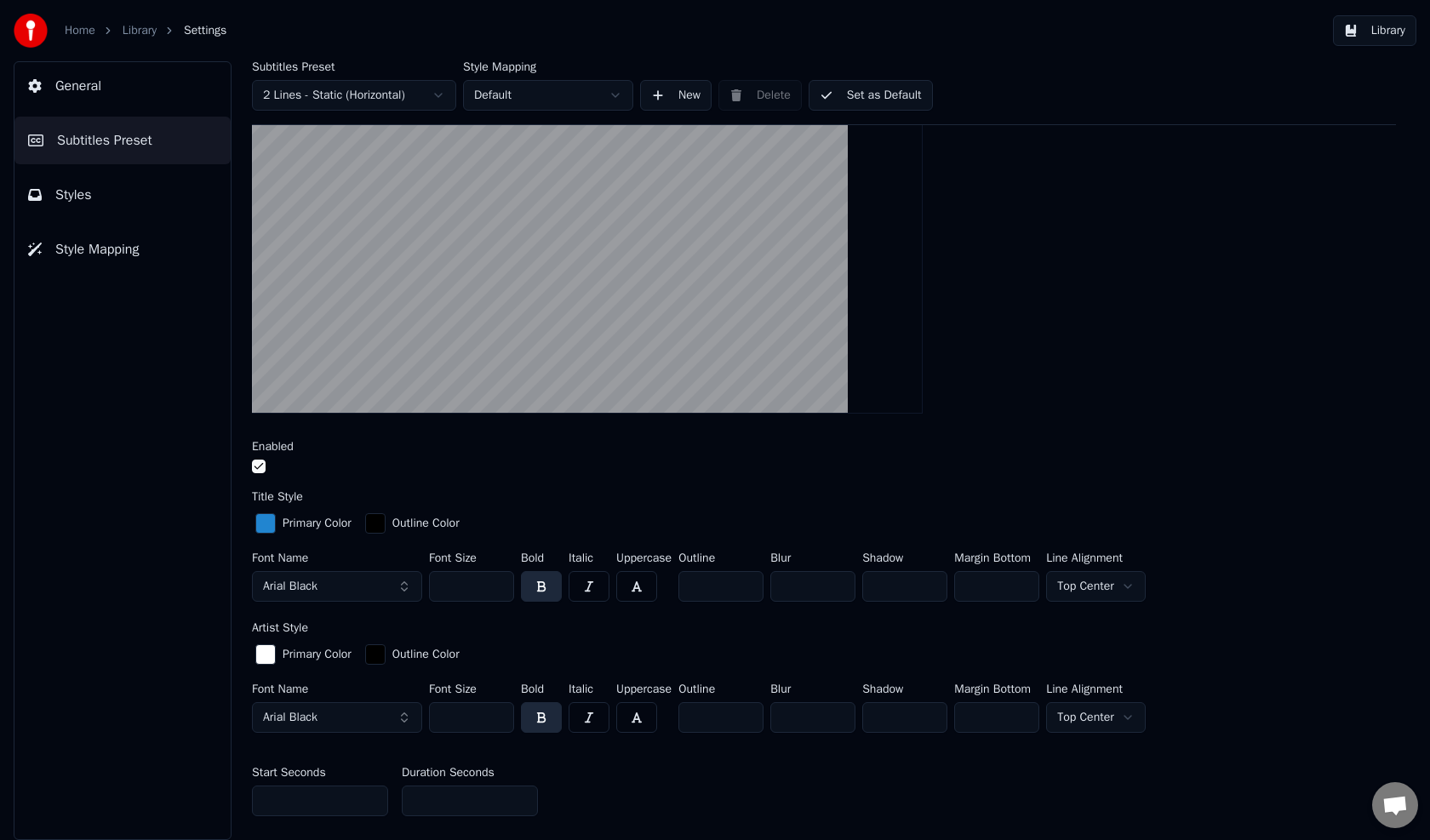 scroll, scrollTop: 255, scrollLeft: 0, axis: vertical 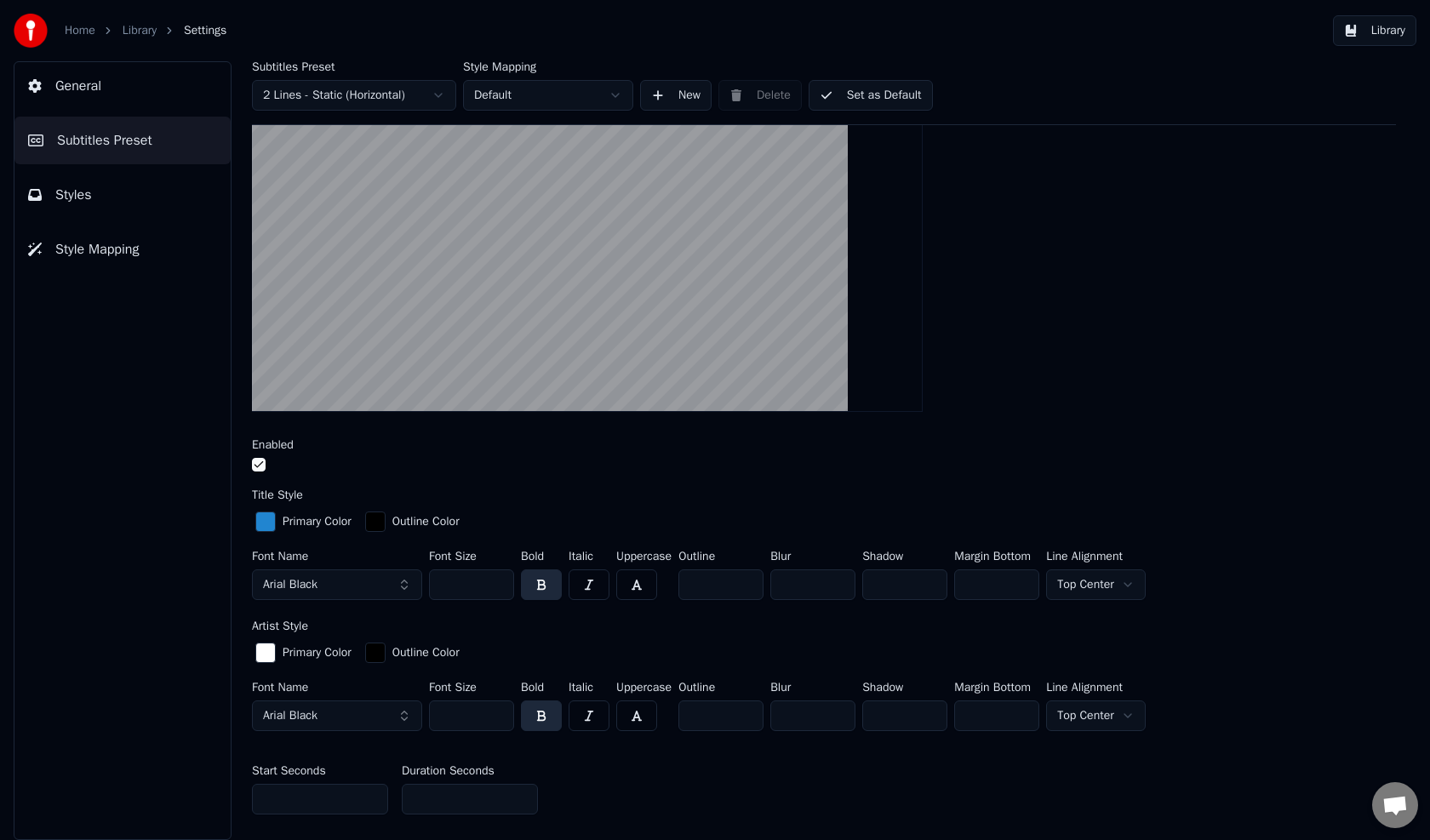 click on "Home Library Settings Library General Subtitles Preset Styles Style Mapping Subtitles Preset 2 Lines - Static (Horizontal) Style Mapping Default New Delete Set as Default General Layout Song Title Insert the song title in the beginning of the video Enabled Title Style Primary Color Outline Color Font Name Arial Black Font Size *** Bold Italic Uppercase Outline * Blur * Shadow * Margin Bottom *** Line Alignment Top Center Artist Style Primary Color Outline Color Font Name Arial Black Font Size *** Bold Italic Uppercase Outline * Blur * Shadow * Margin Bottom *** Line Alignment Top Center Start Seconds * Duration Seconds * Fade In (Milliseconds) *** Fade Out (Milliseconds) *** Reset Silent Gap Progress Bar Silent Gap Text Silent Gap Countdown Timing Indicator Background Box Fade Effect Offset Max Characters Per Line Auto Line Break Advanced Settings" at bounding box center (715, 420) 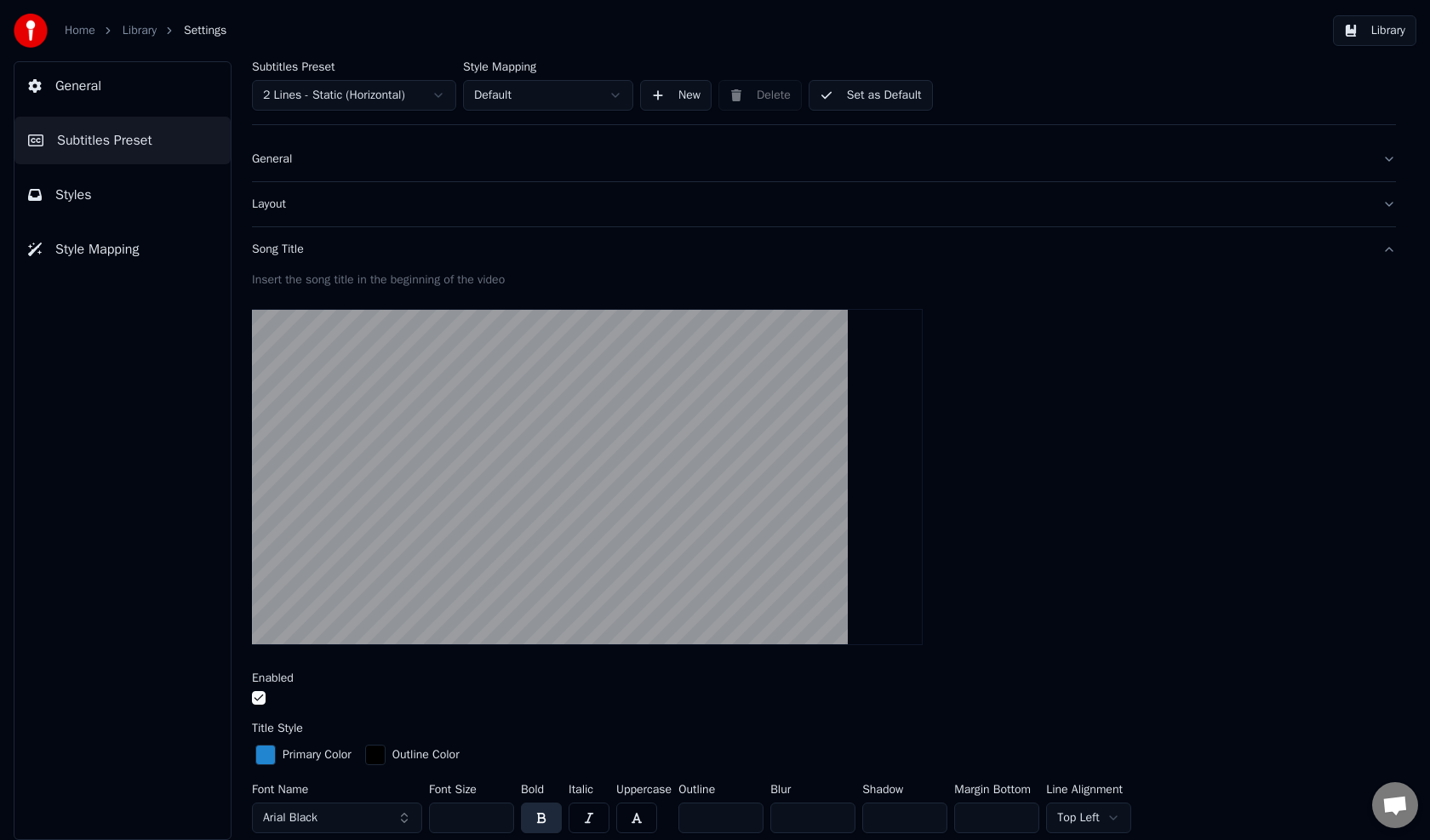 scroll, scrollTop: 0, scrollLeft: 0, axis: both 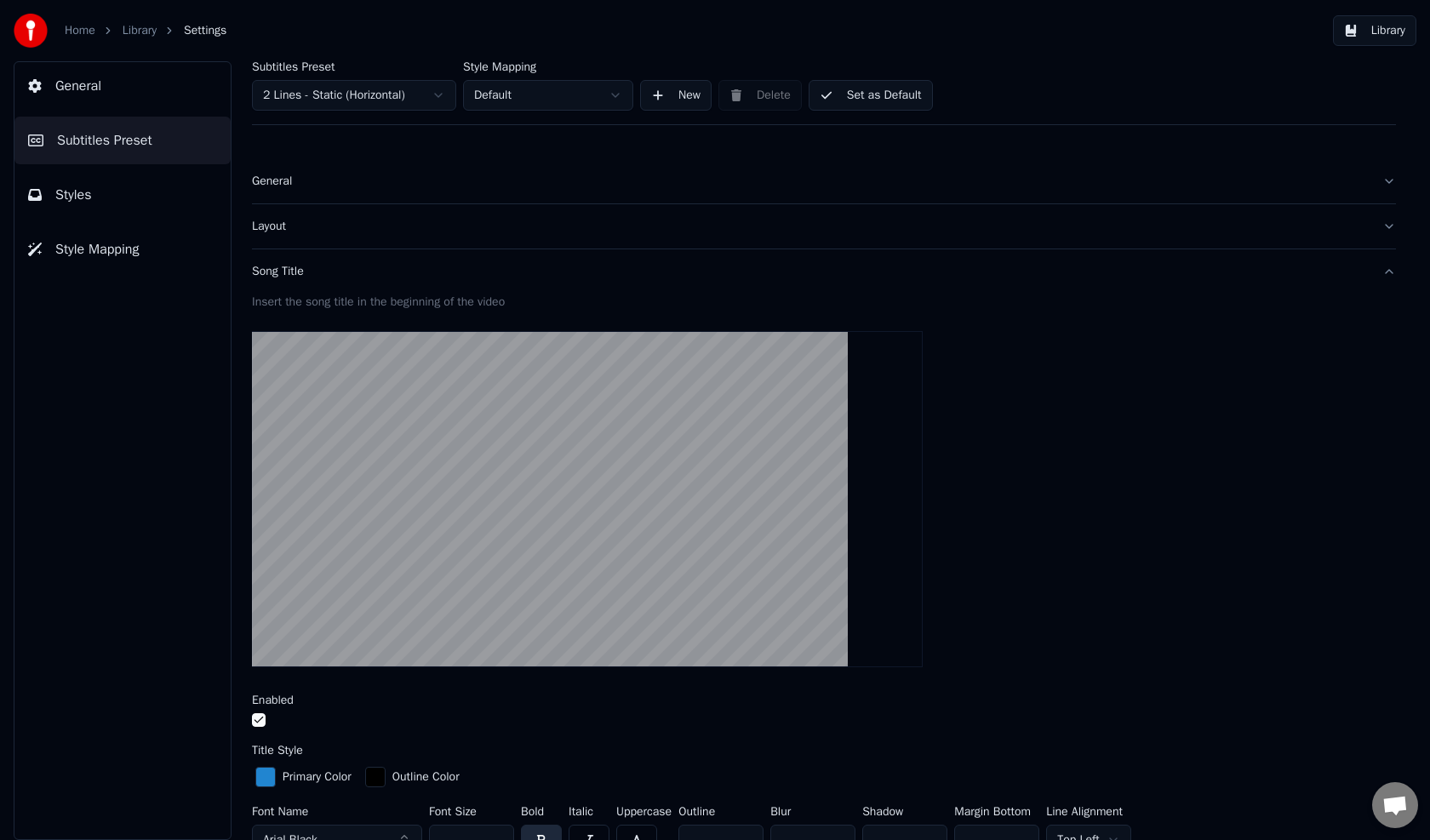 click on "Layout" at bounding box center (810, 226) 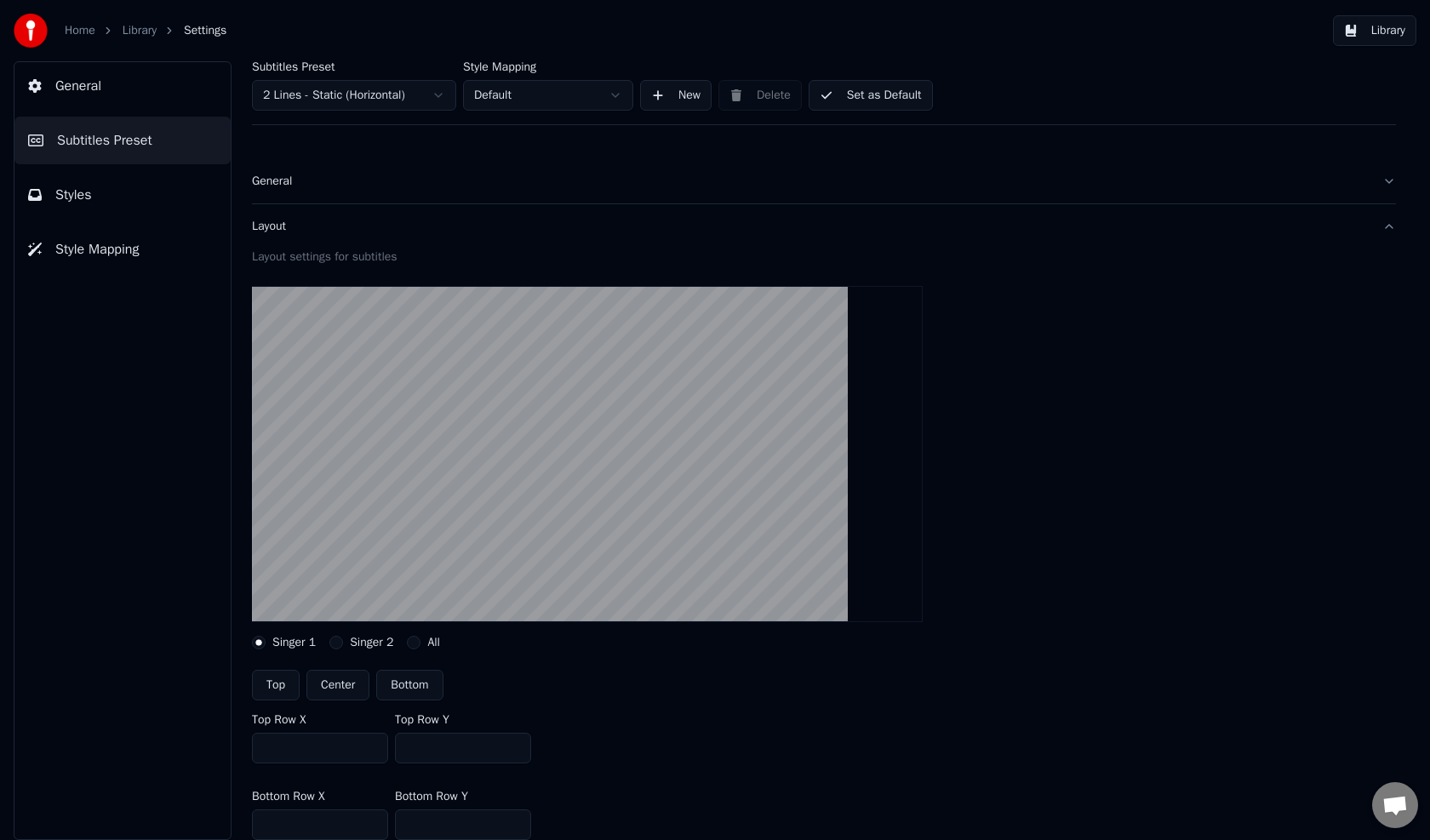 click on "Bottom" at bounding box center [409, 685] 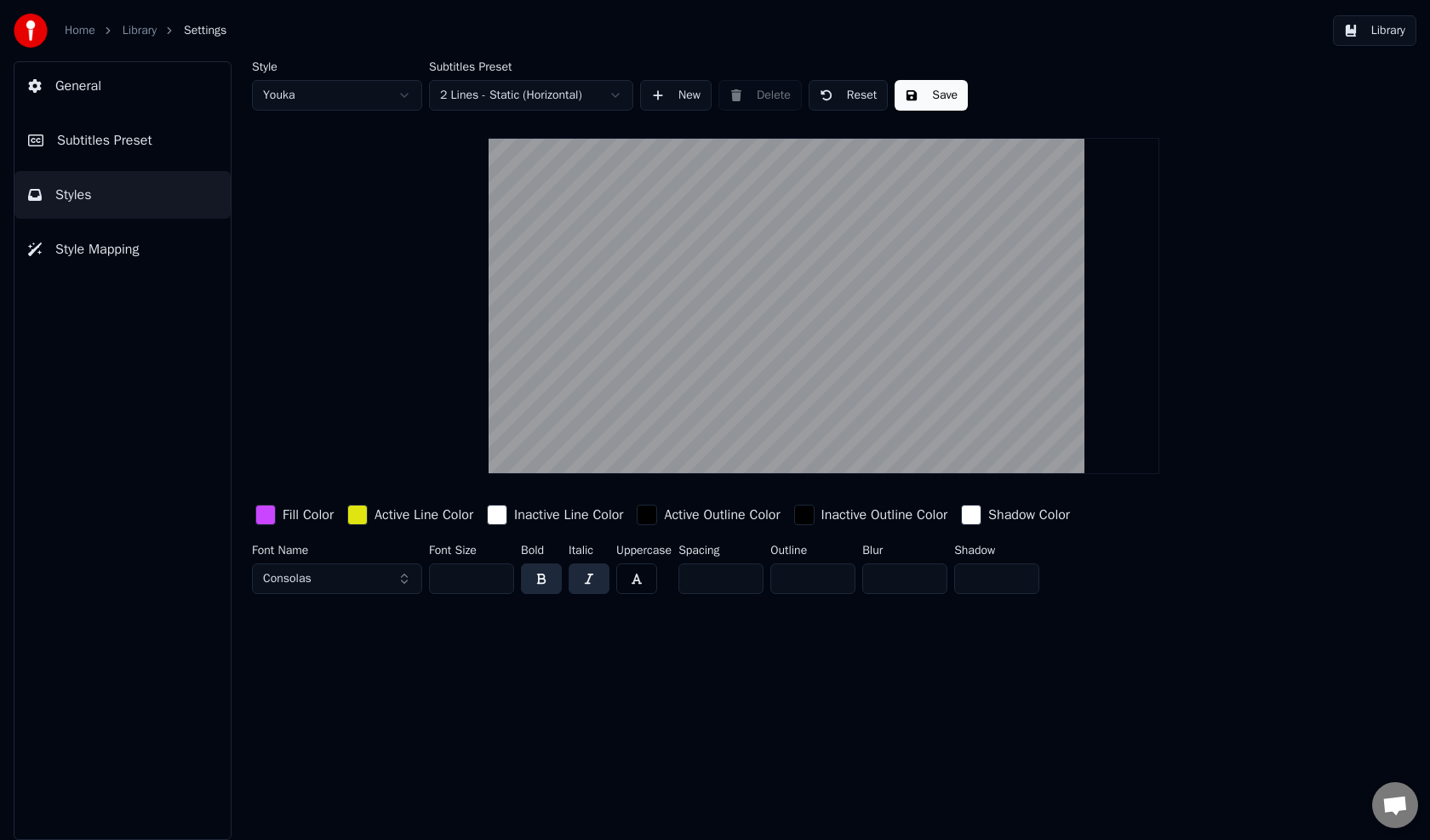 click on "Save" at bounding box center (931, 95) 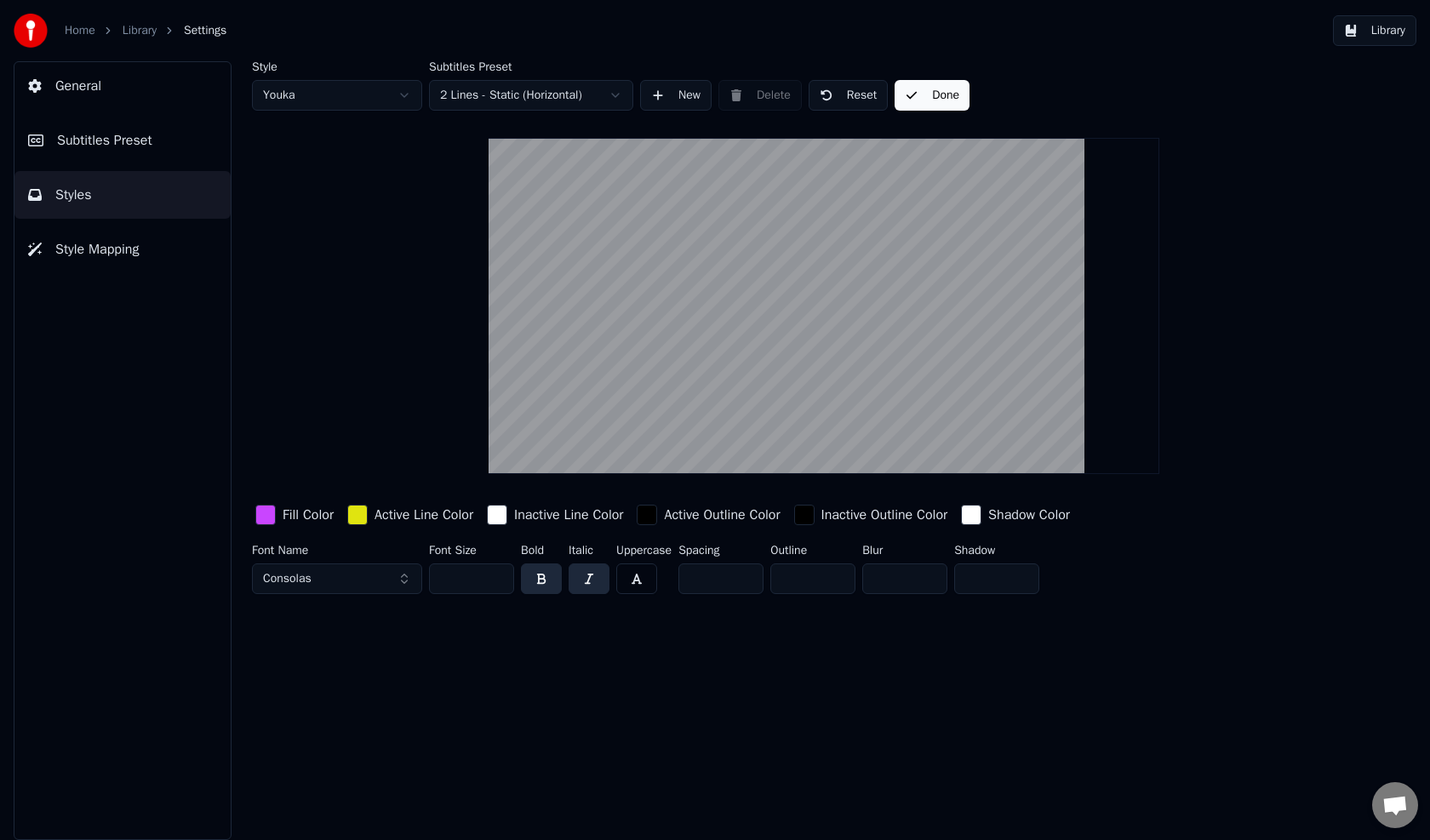 click on "Done" at bounding box center (932, 95) 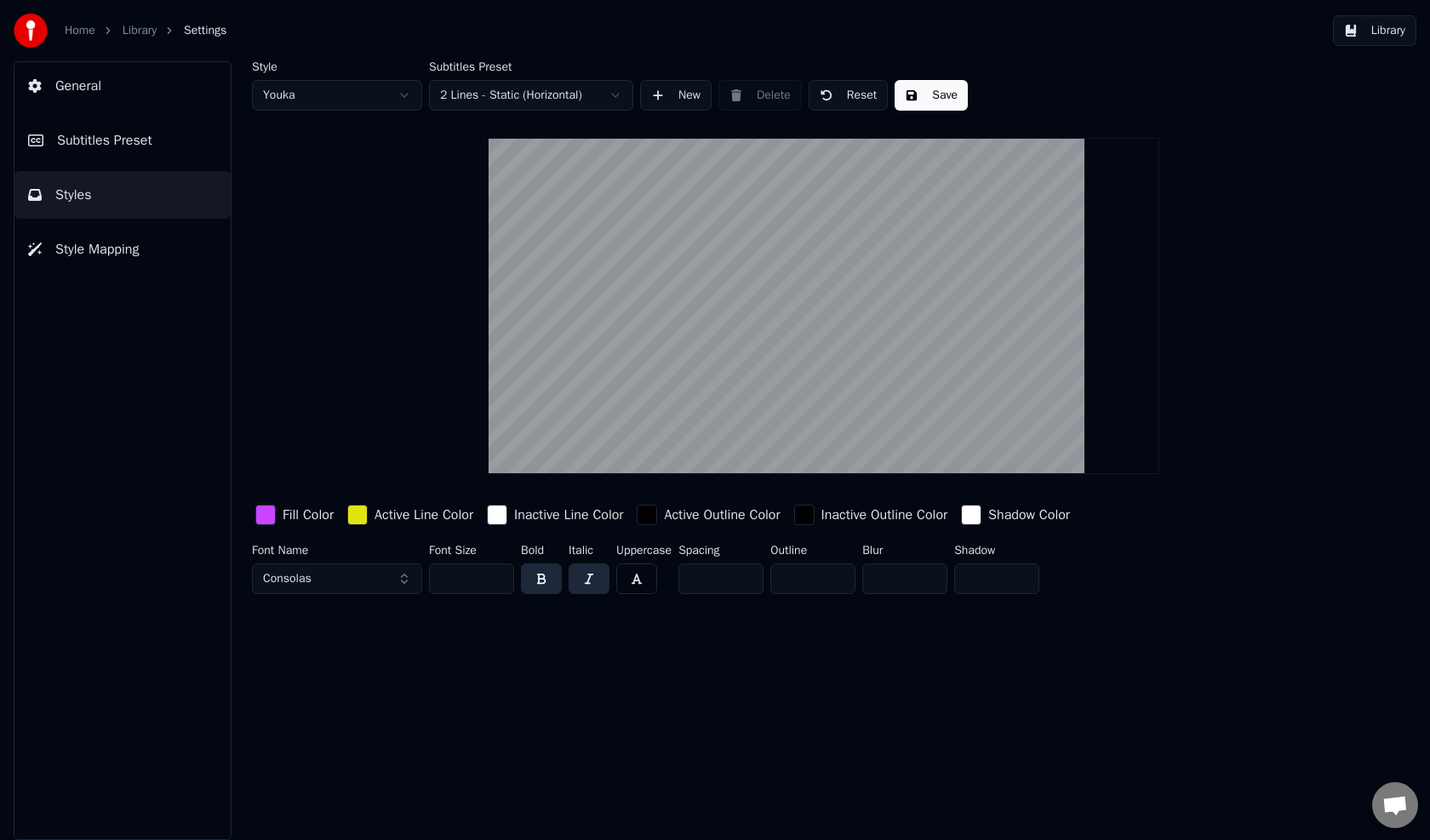 click on "Save" at bounding box center [931, 95] 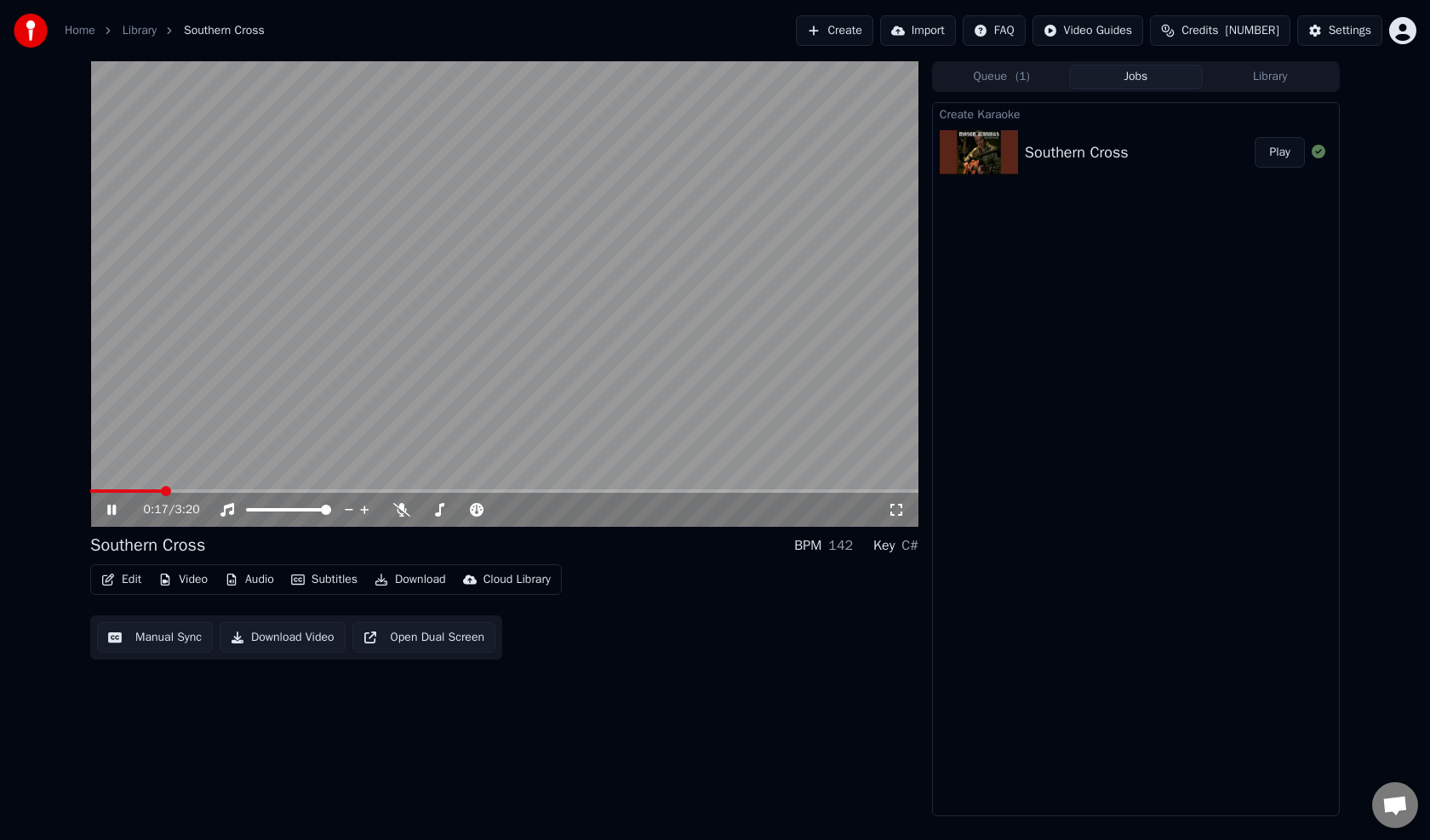 click on "Video" at bounding box center [183, 580] 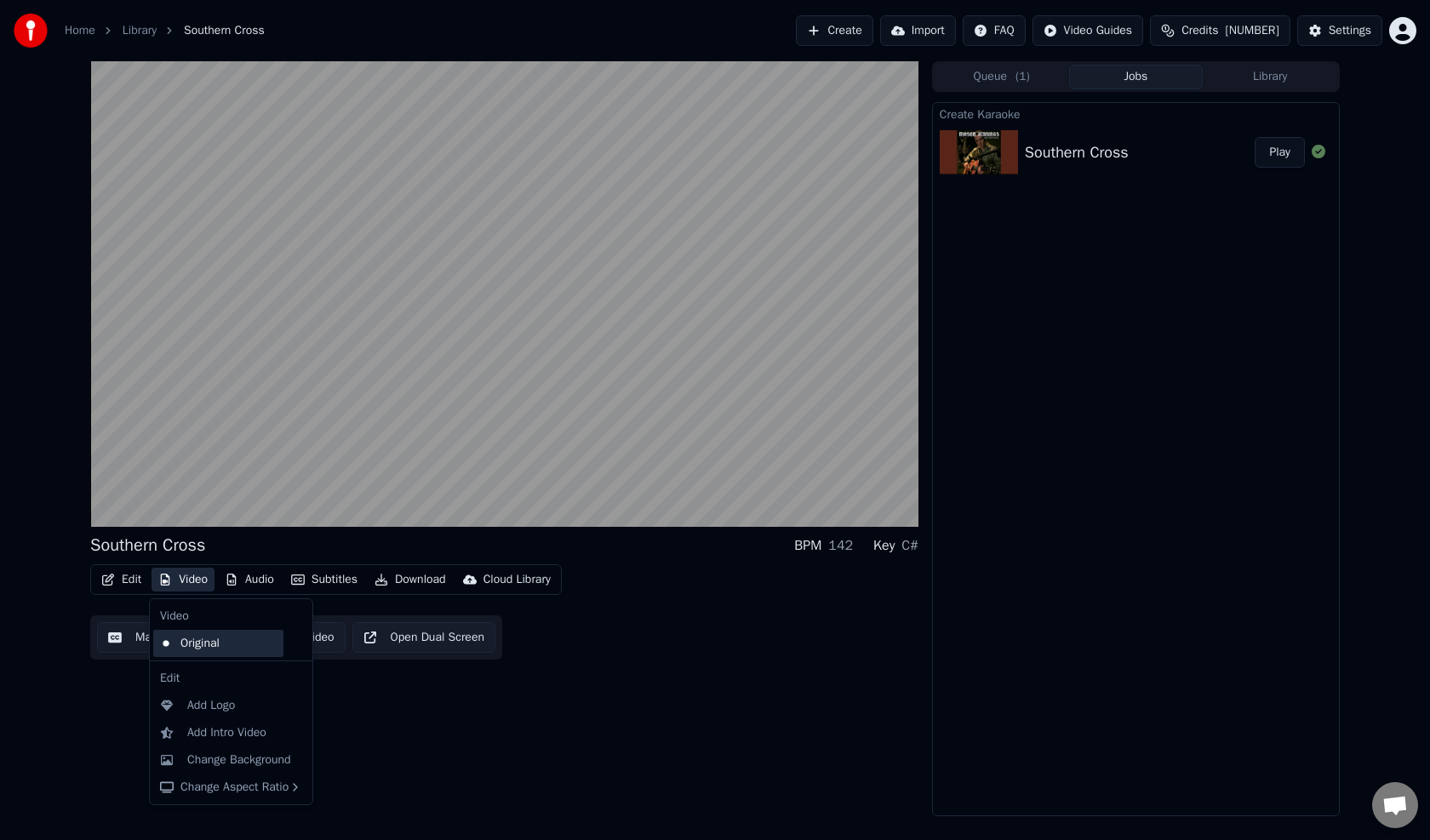click on "Original" at bounding box center [218, 643] 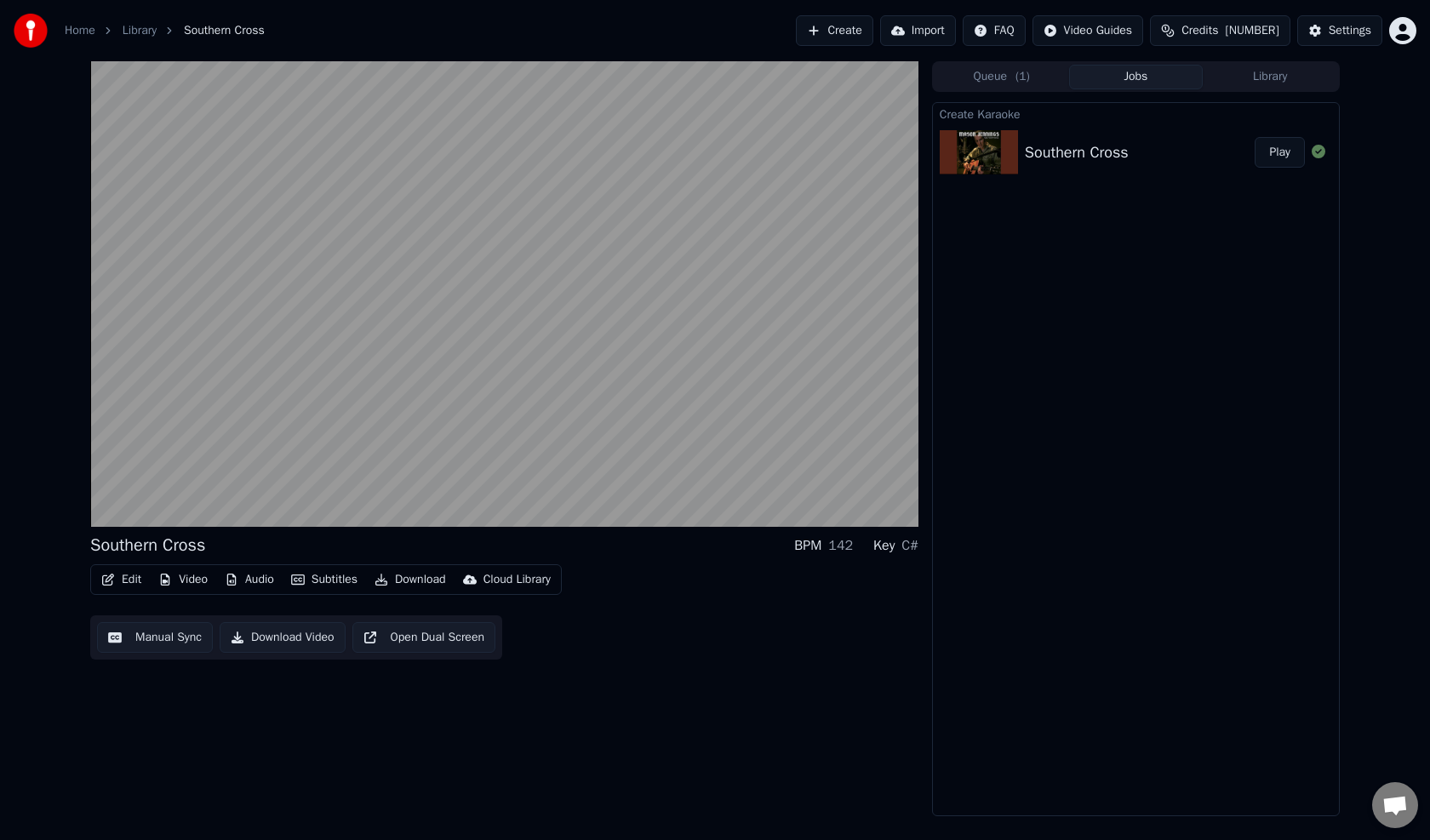 click on "Video" at bounding box center [183, 580] 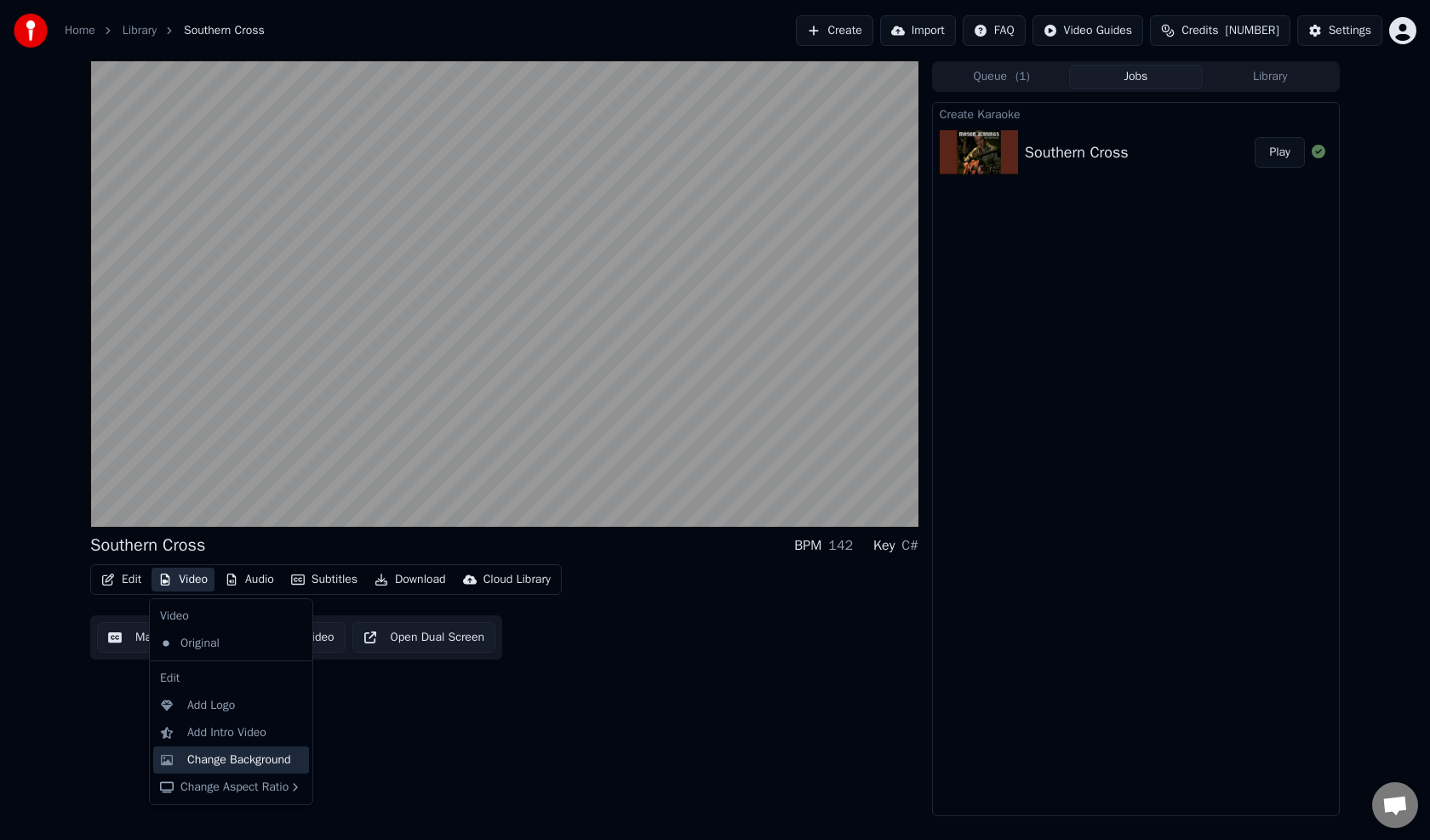 click on "Change Background" at bounding box center [239, 760] 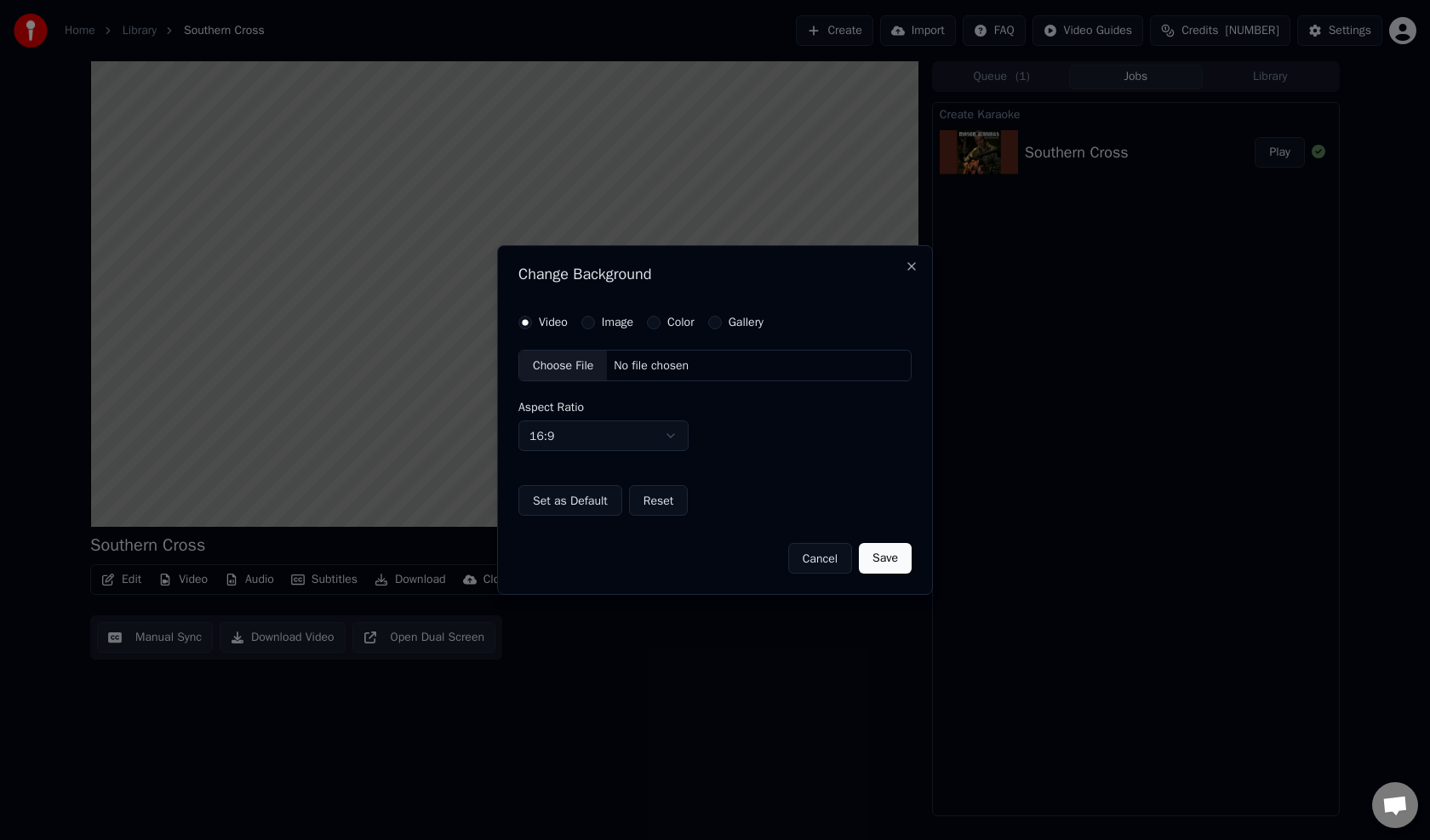click on "Image" at bounding box center (617, 323) 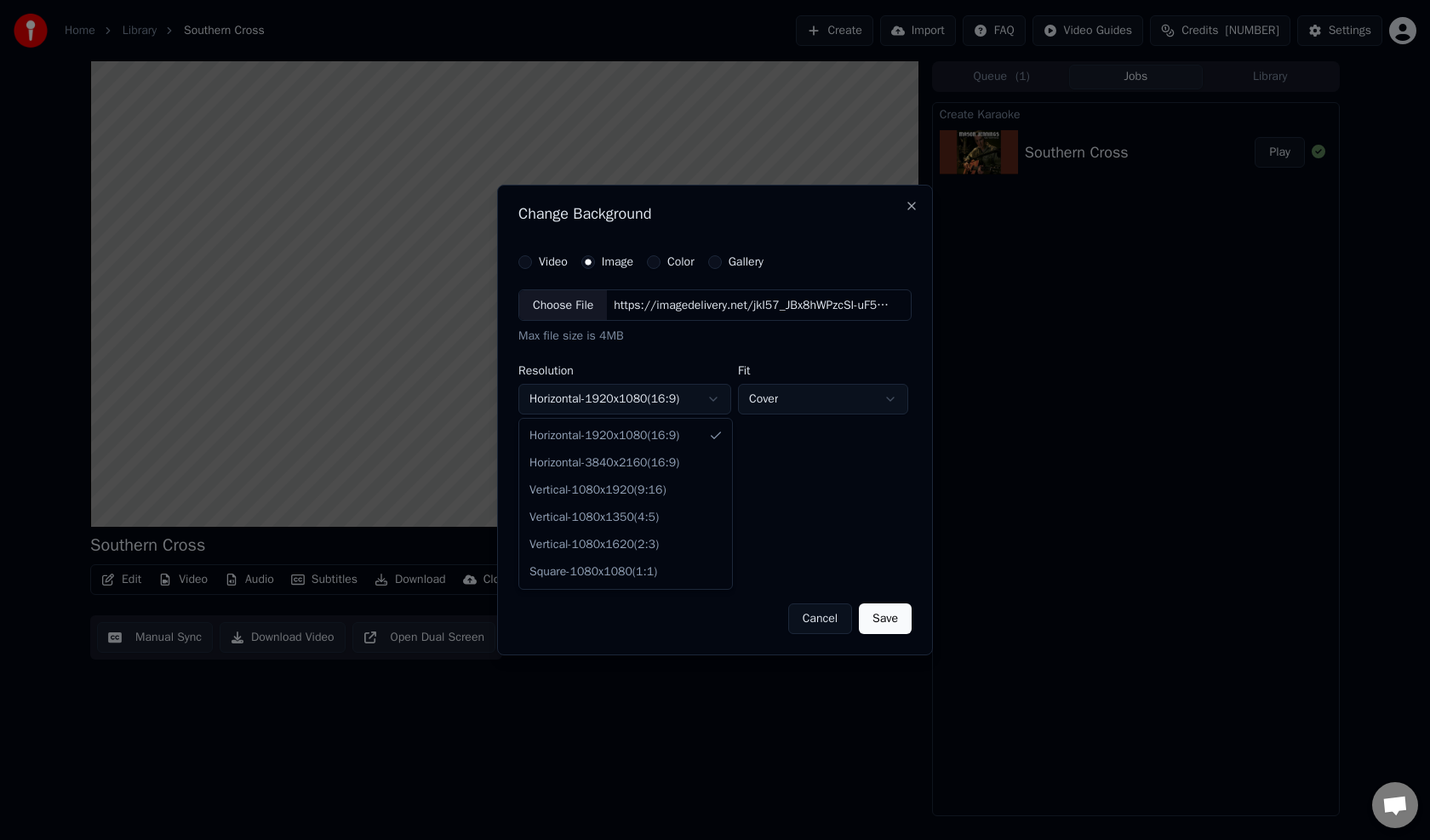 click on "**********" at bounding box center [715, 420] 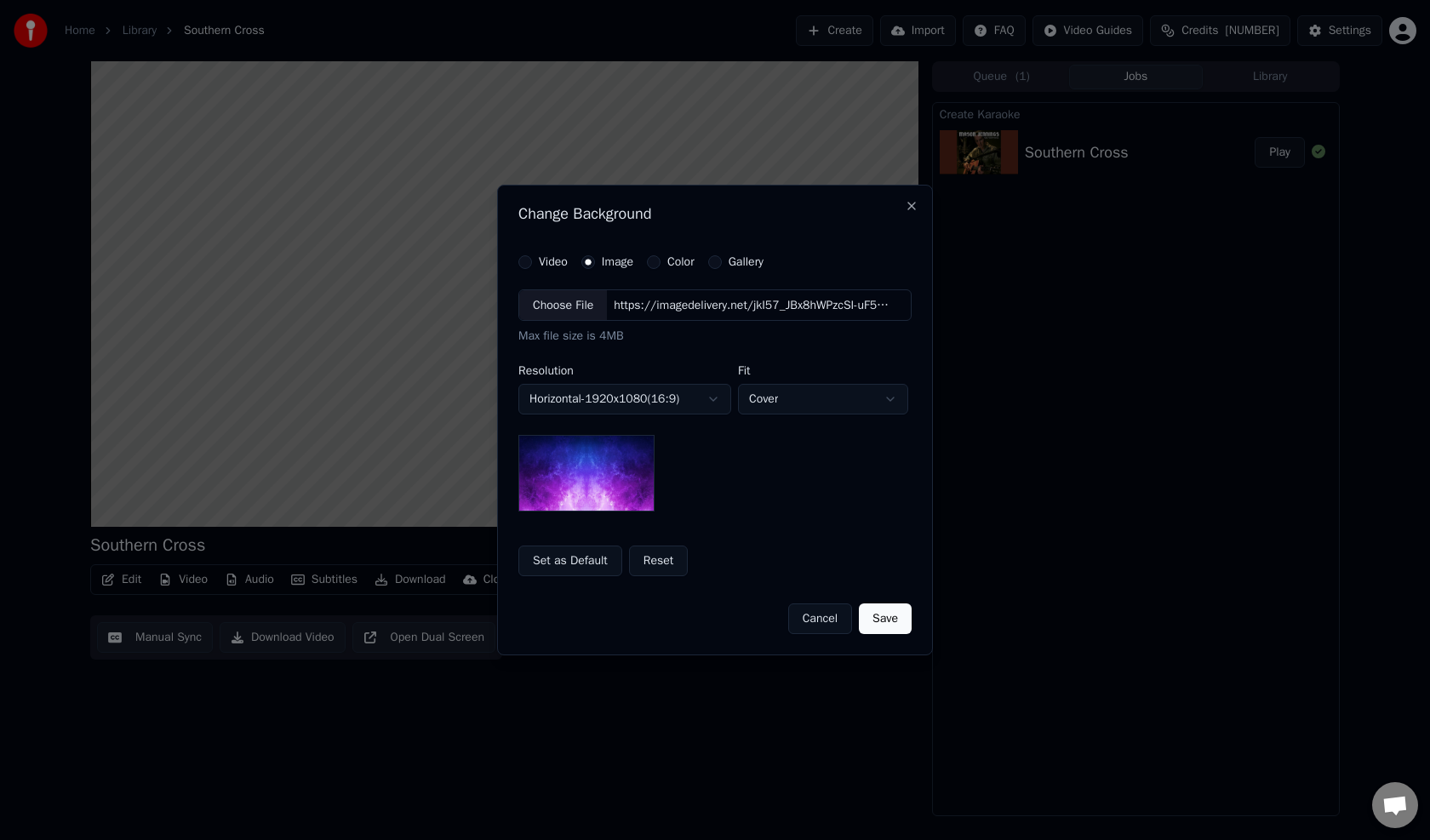 click on "**********" at bounding box center [715, 420] 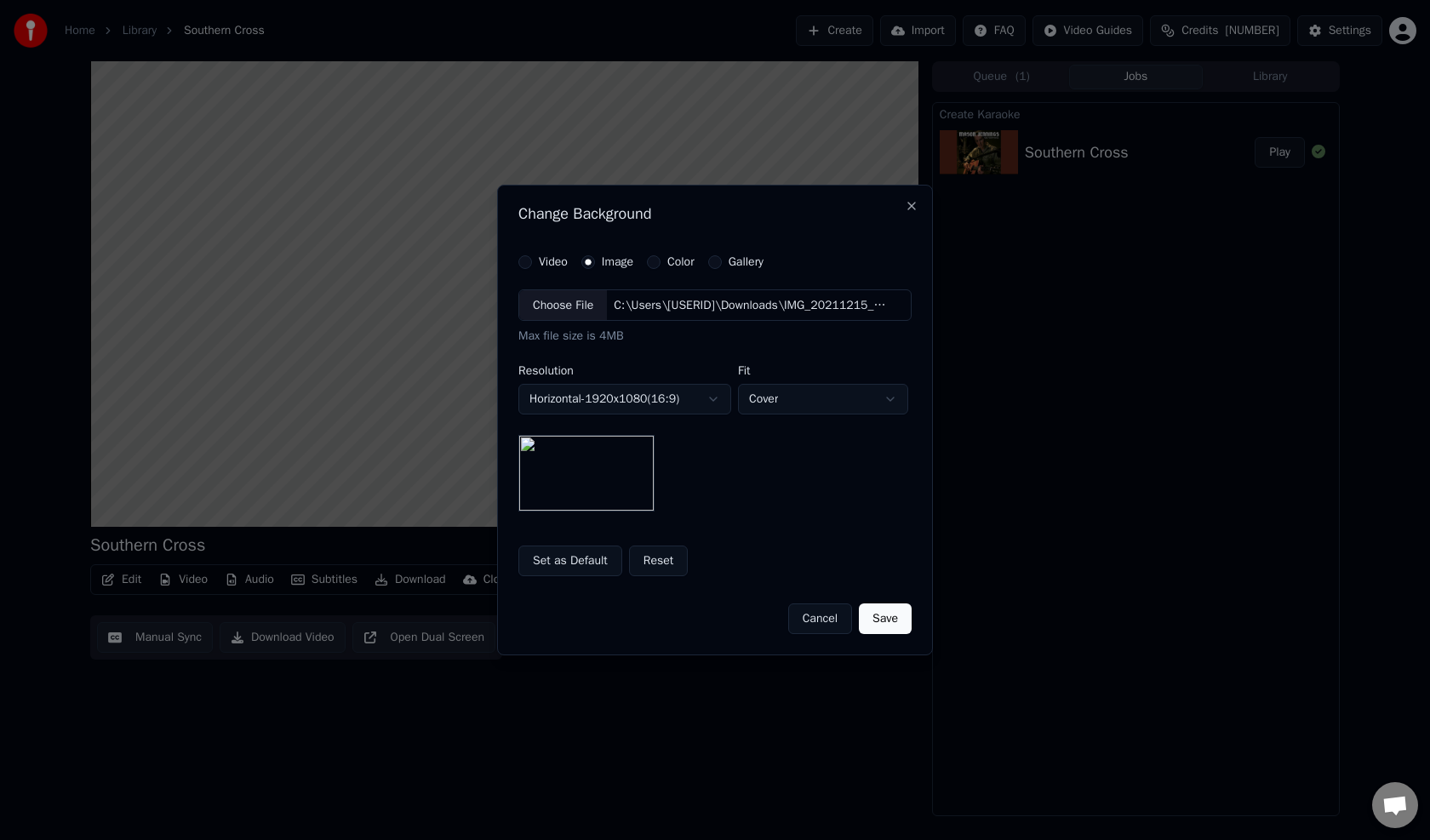 click on "Save" at bounding box center (885, 619) 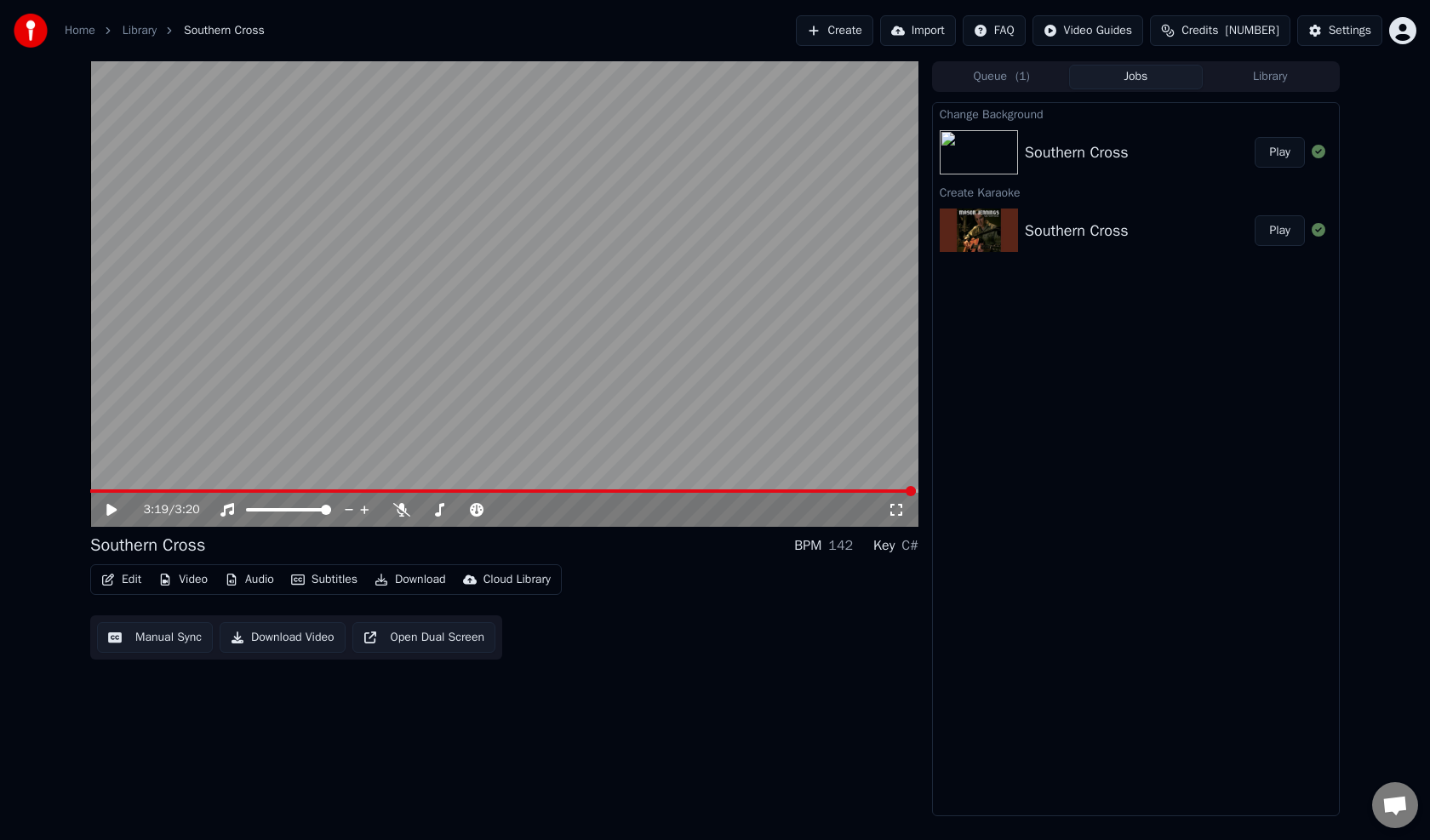 click on "Play" at bounding box center [1279, 152] 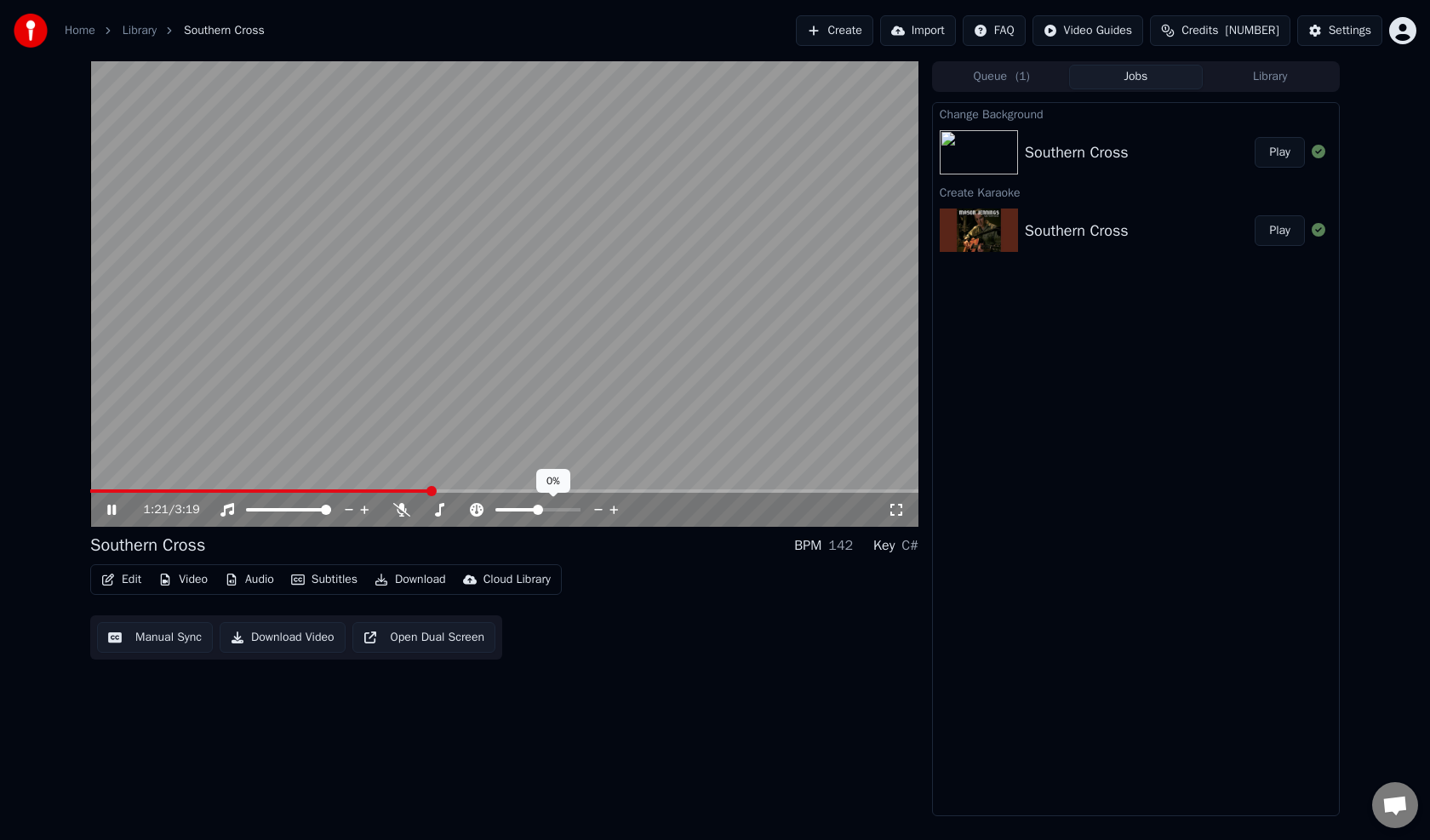click 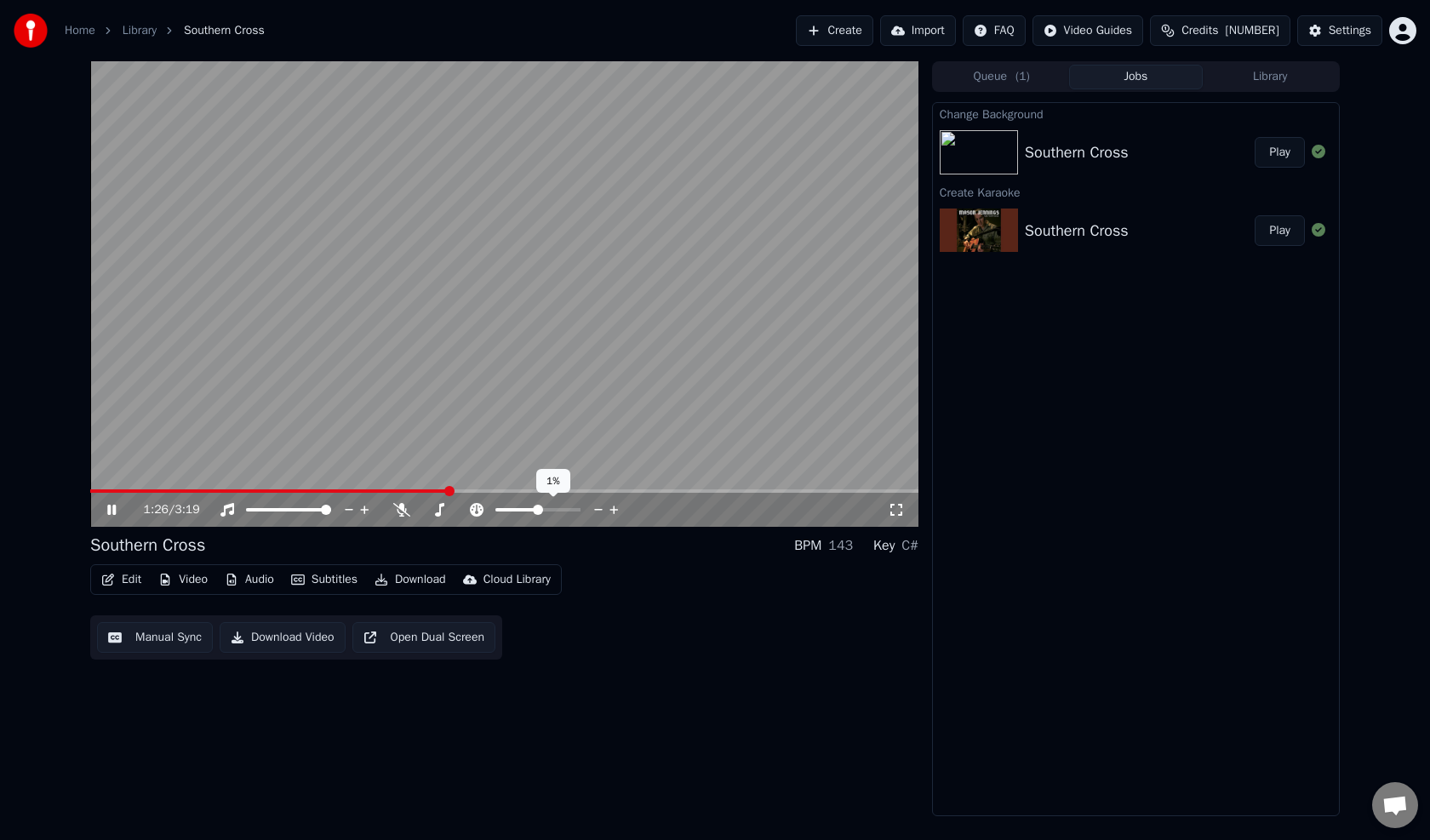click 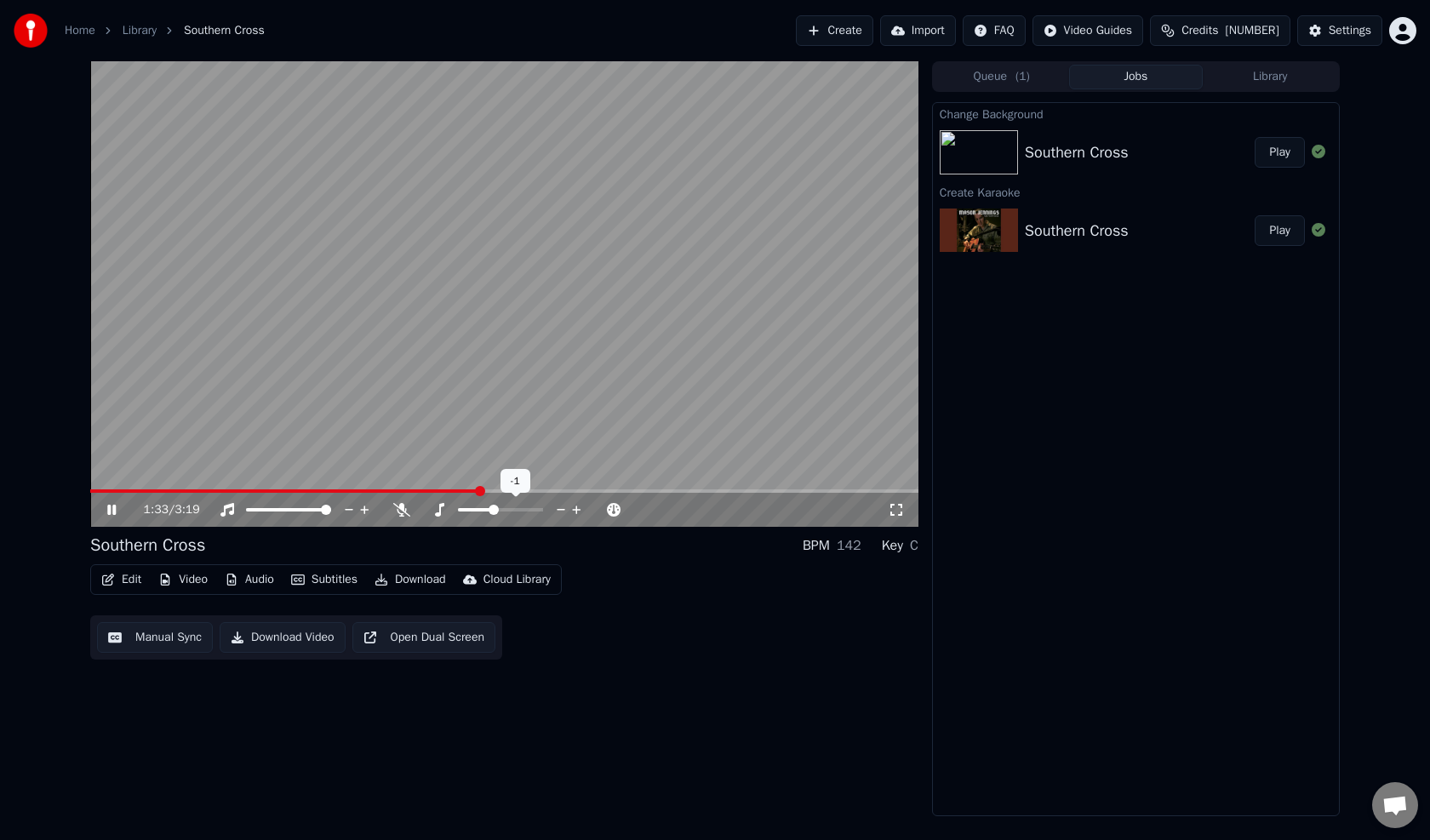 click at bounding box center [494, 510] 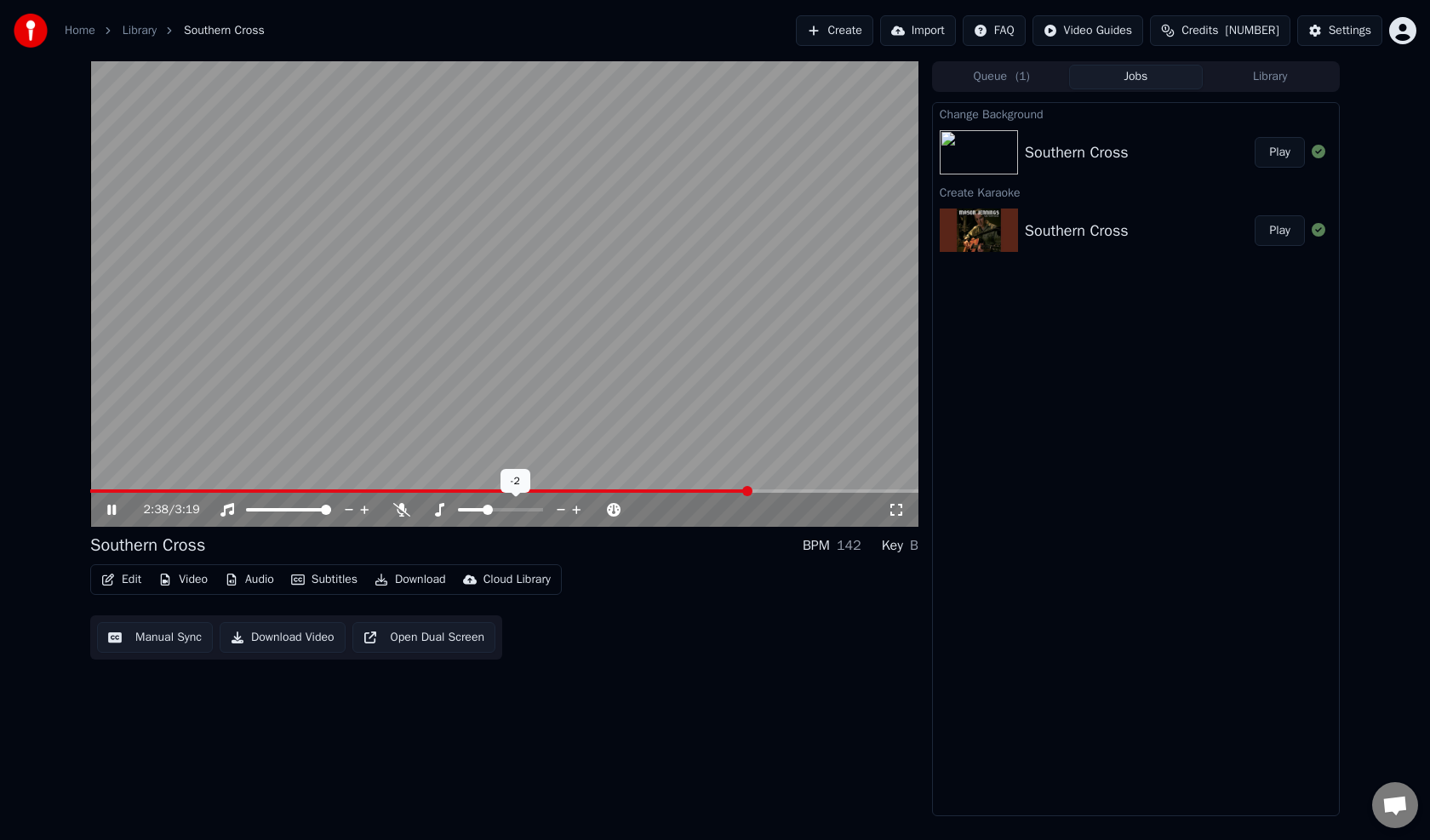 click at bounding box center [488, 510] 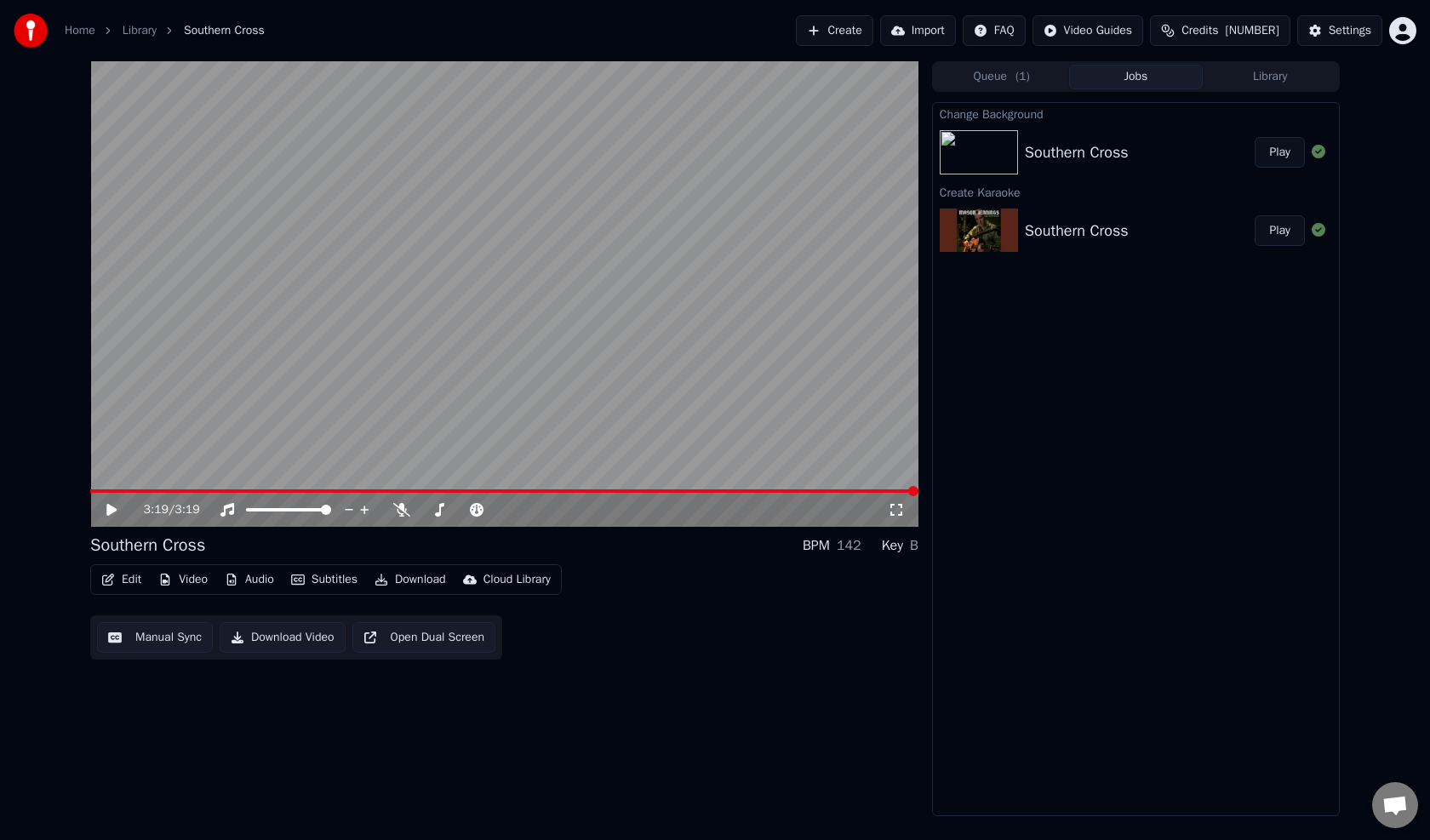 click 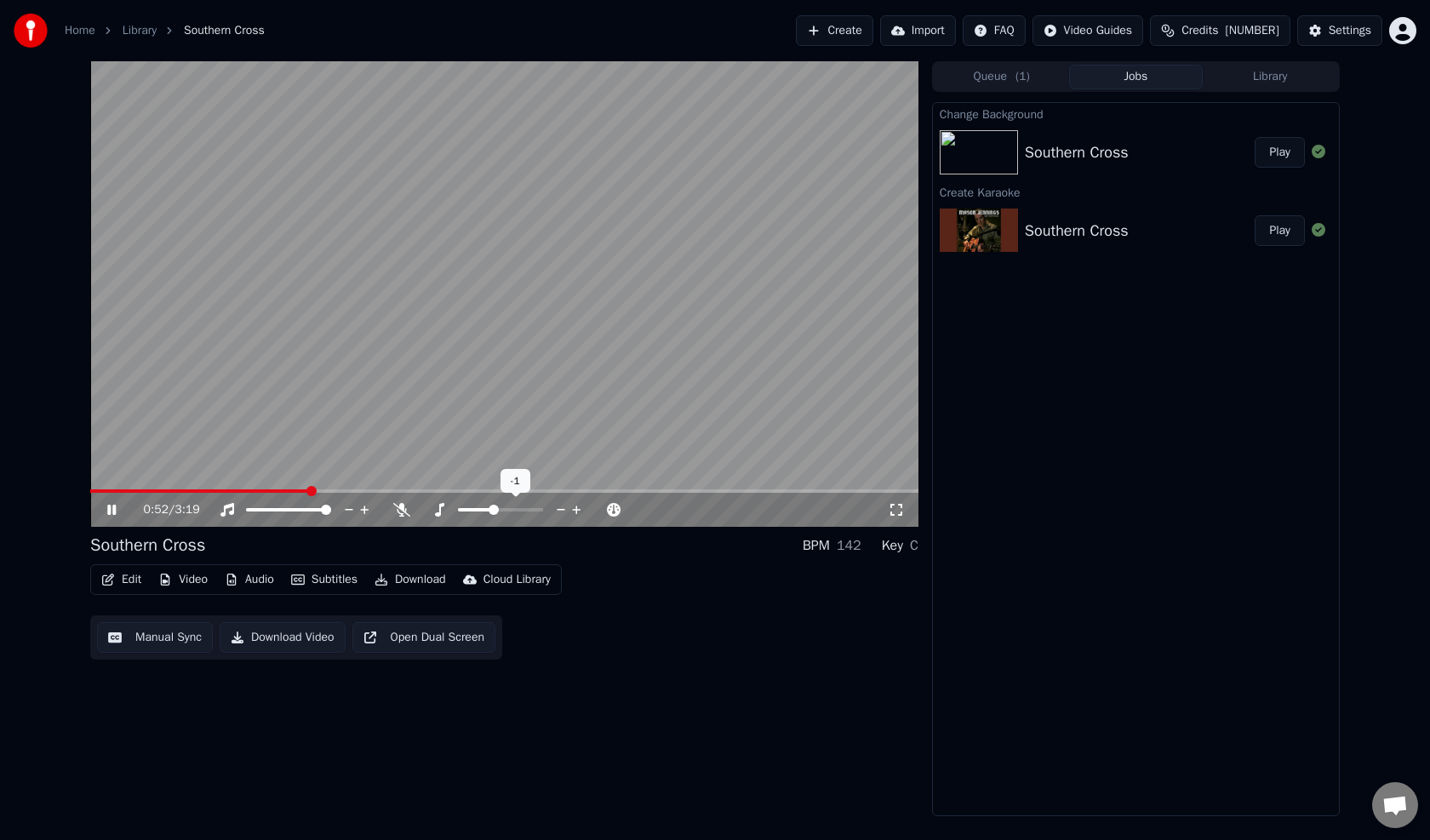 click at bounding box center (494, 510) 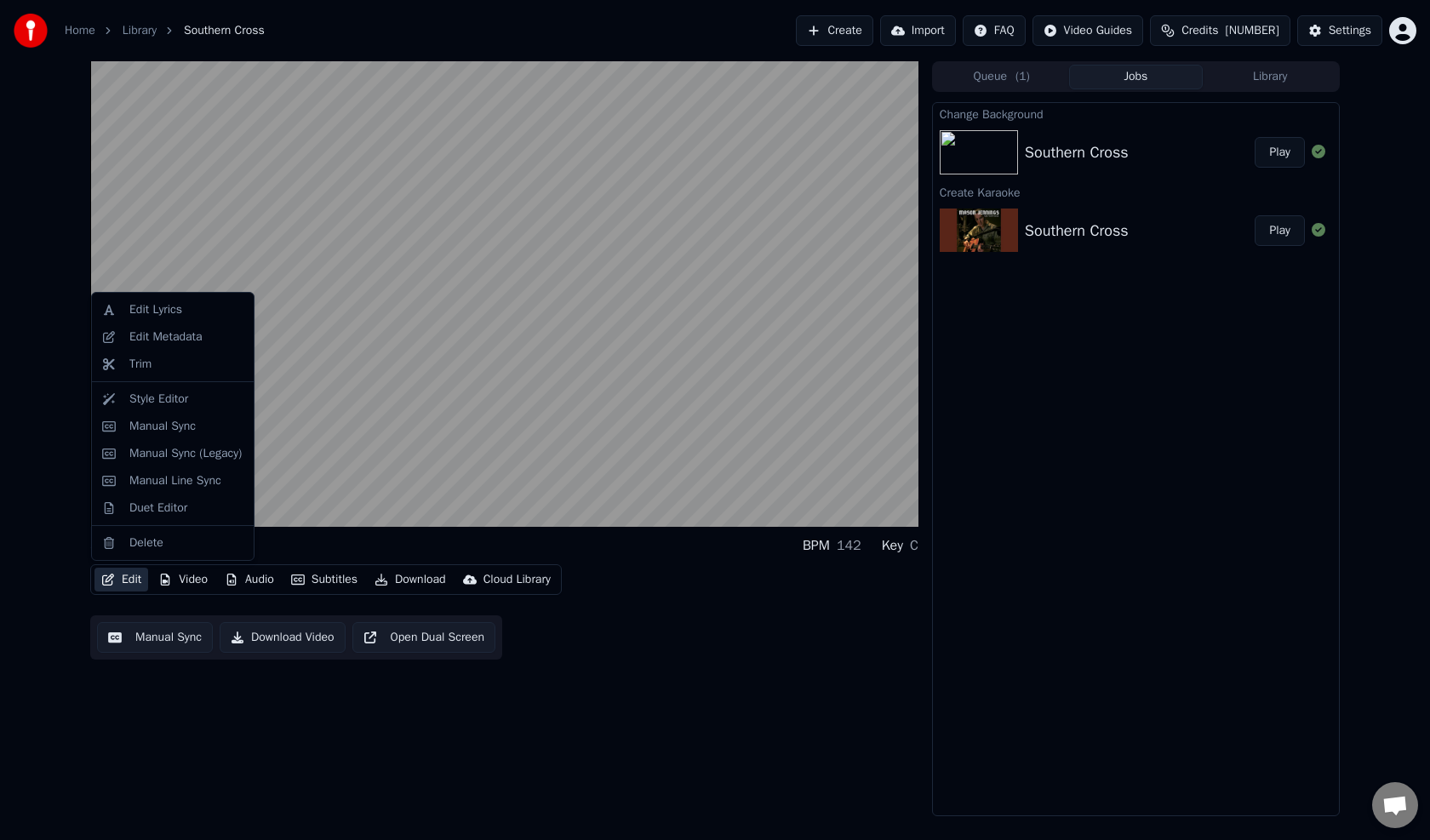 click on "Edit" at bounding box center [121, 580] 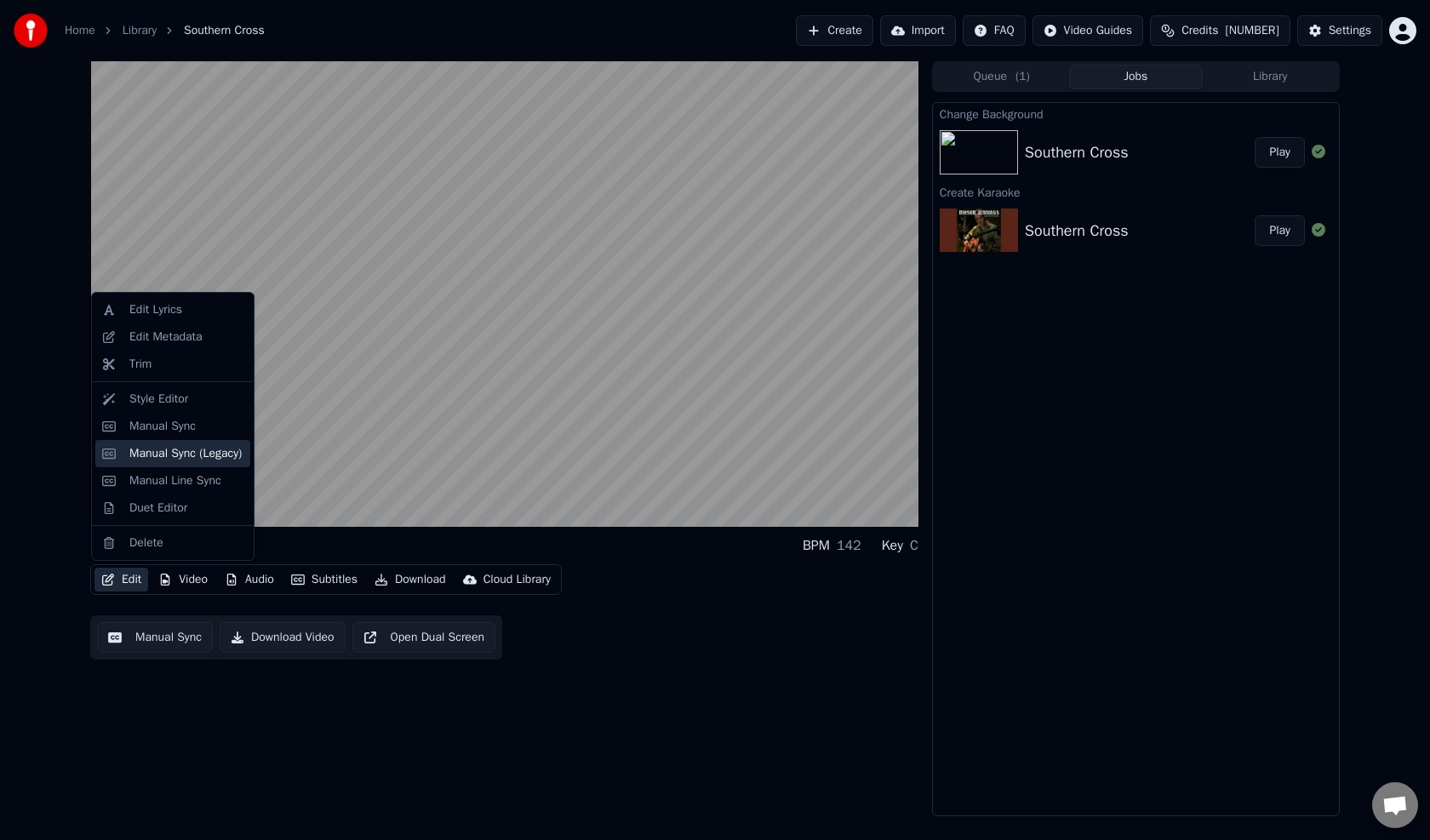 click on "Manual Sync (Legacy)" at bounding box center (186, 454) 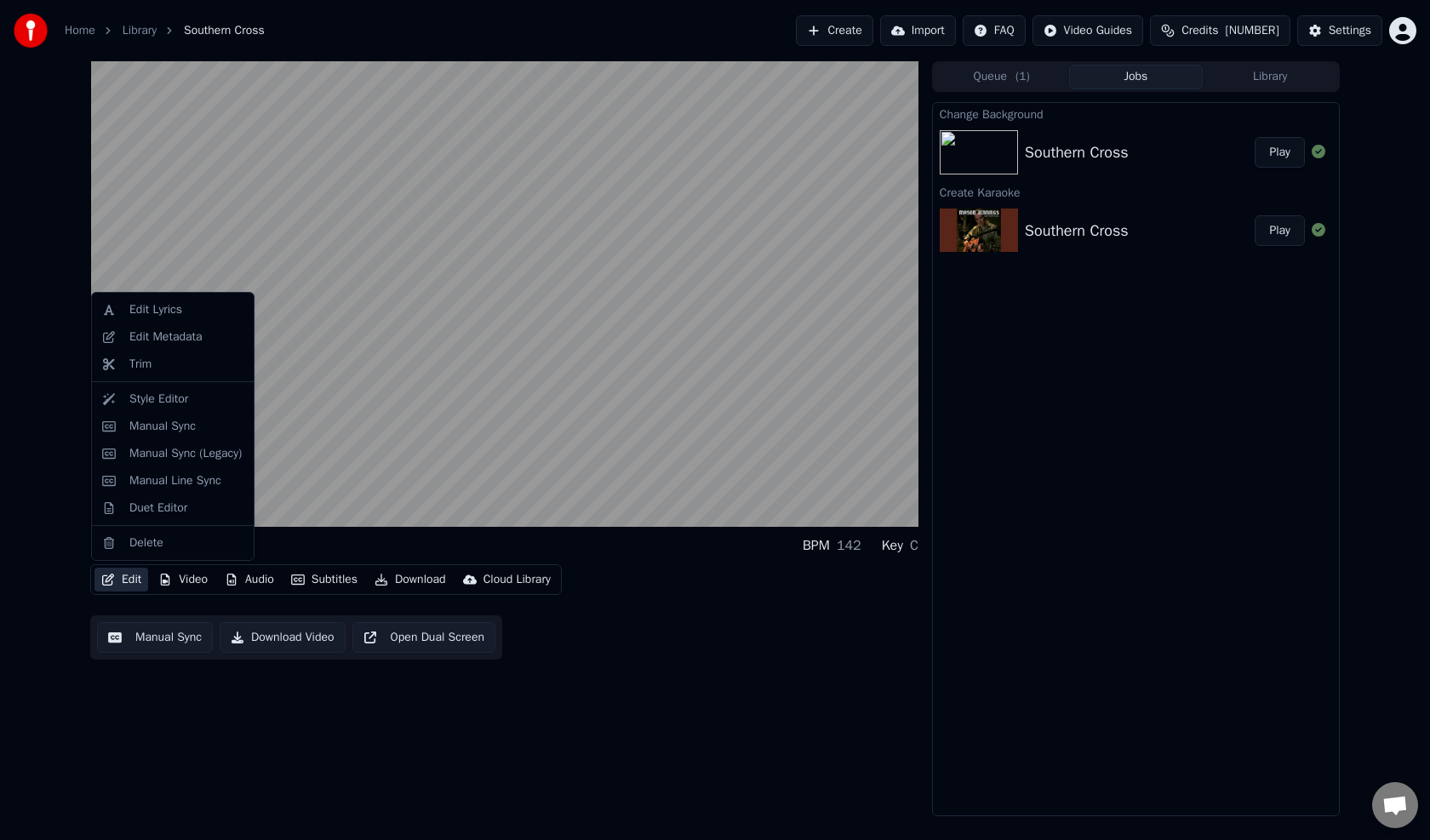 click on "Edit" at bounding box center (121, 580) 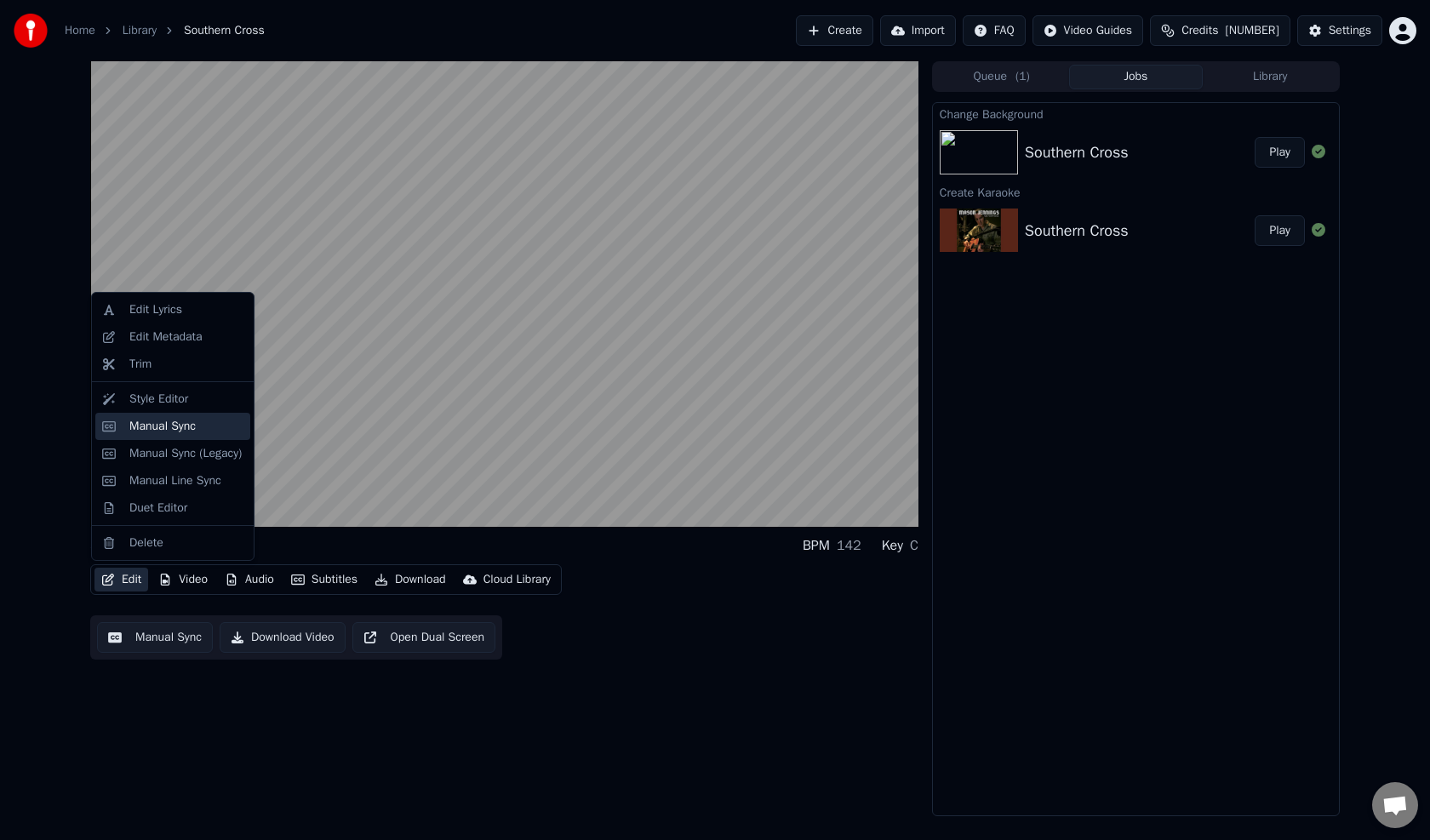click on "Manual Sync" at bounding box center [163, 426] 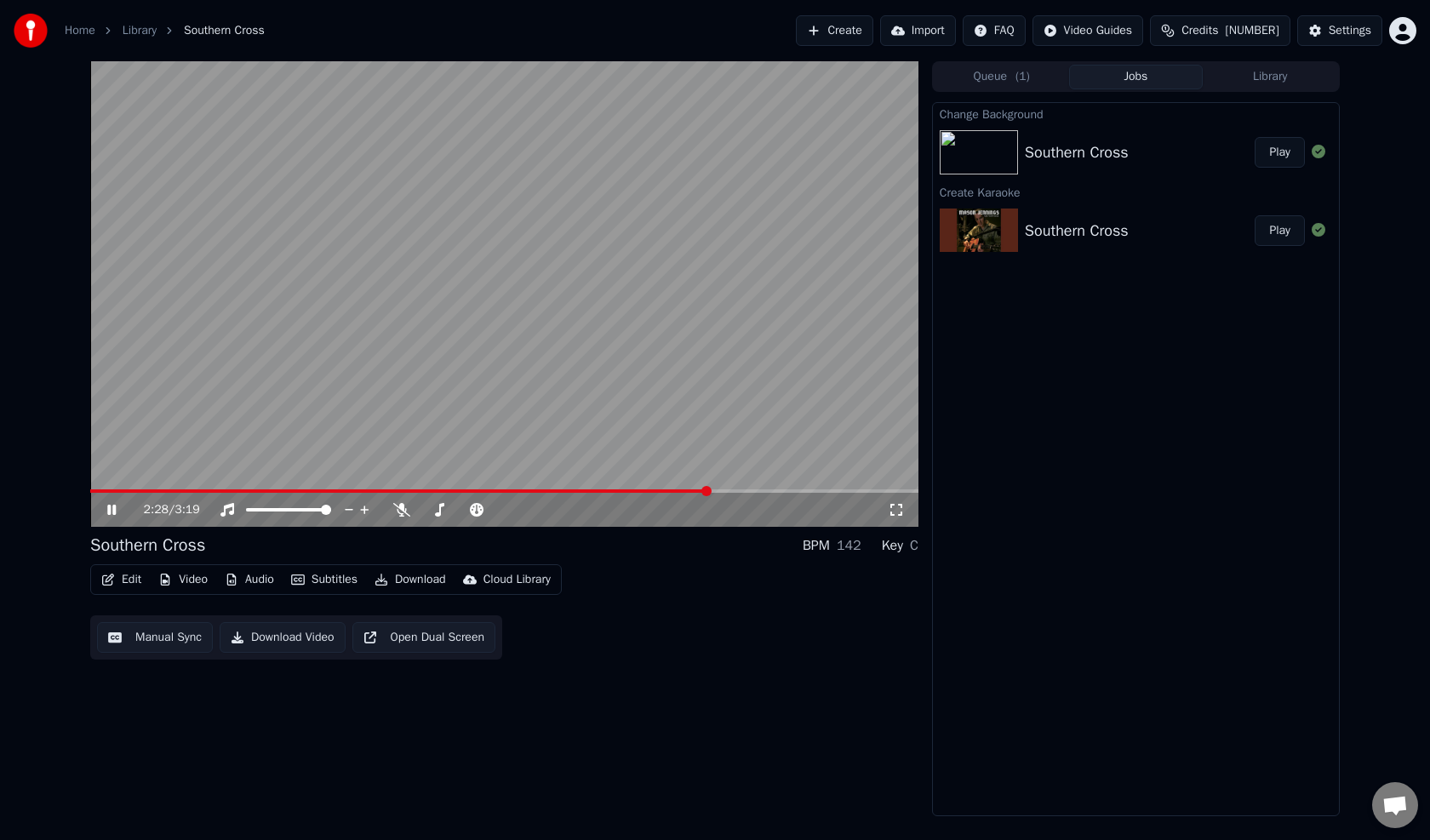 click on "Download Video" at bounding box center [283, 637] 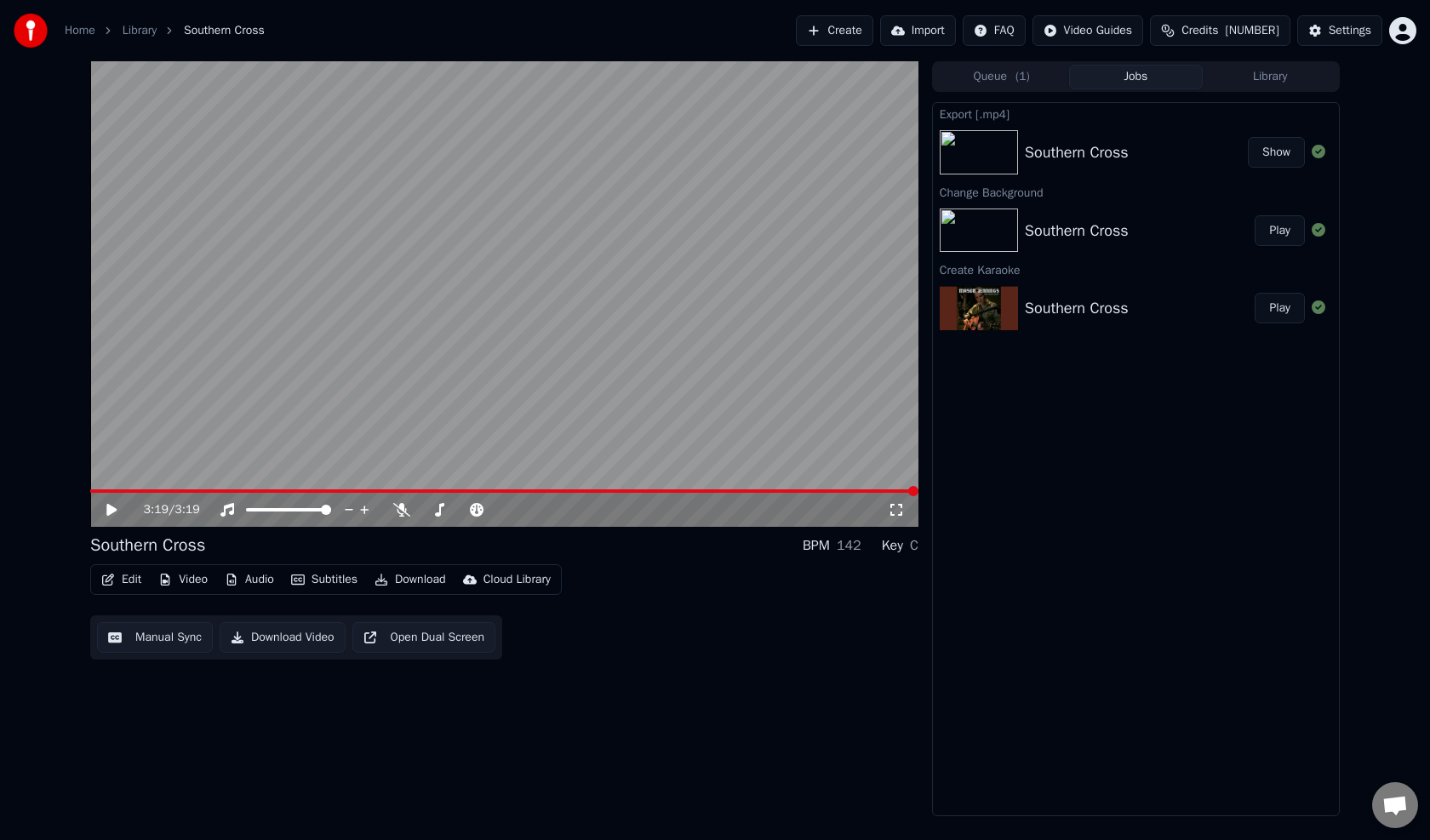click on "Show" at bounding box center [1276, 152] 